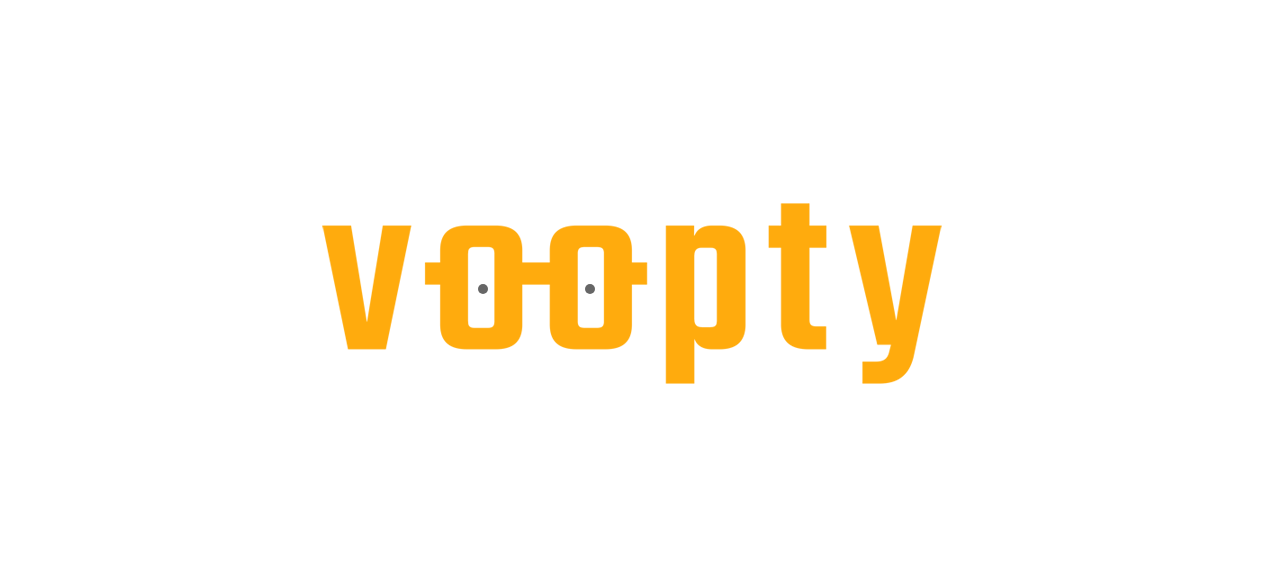 scroll, scrollTop: 0, scrollLeft: 0, axis: both 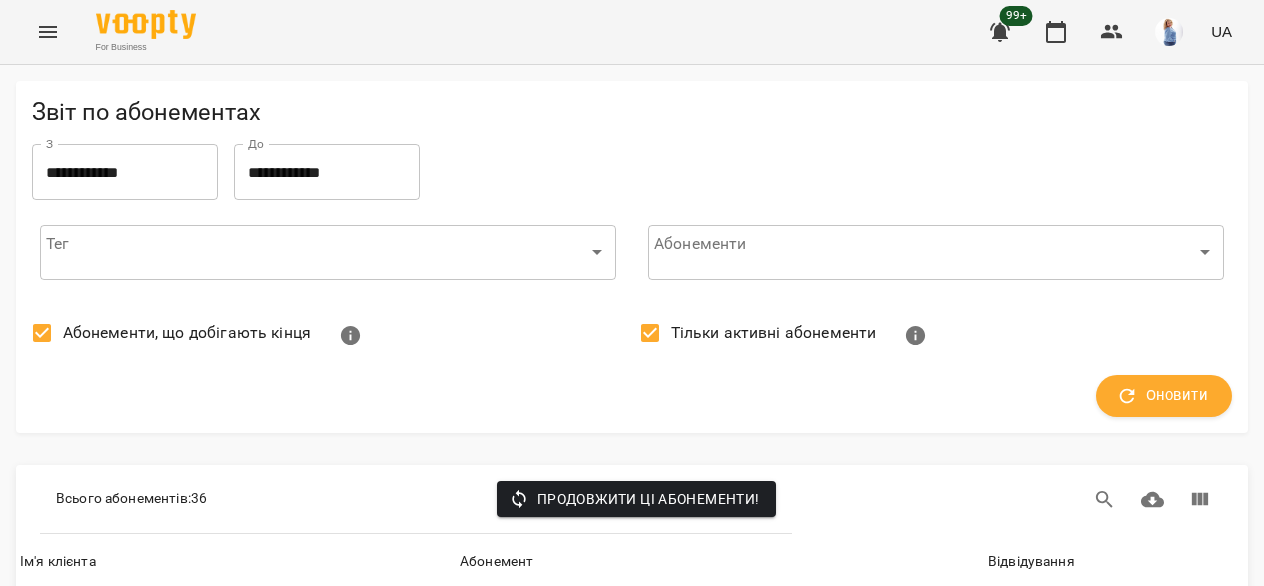 click 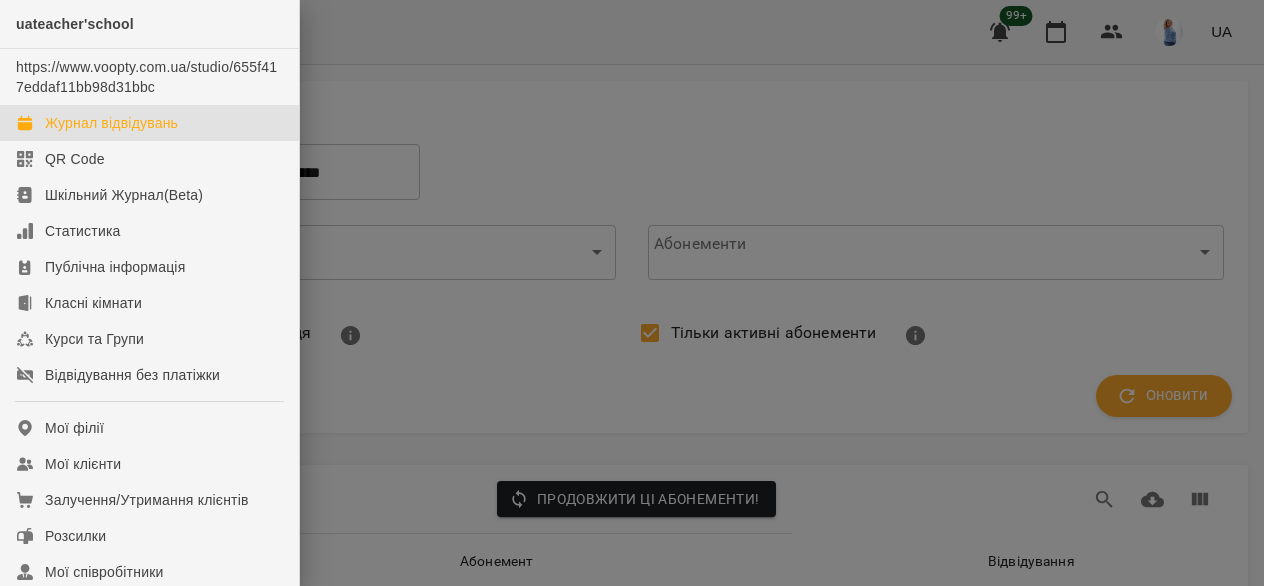 click on "Журнал відвідувань" at bounding box center (111, 123) 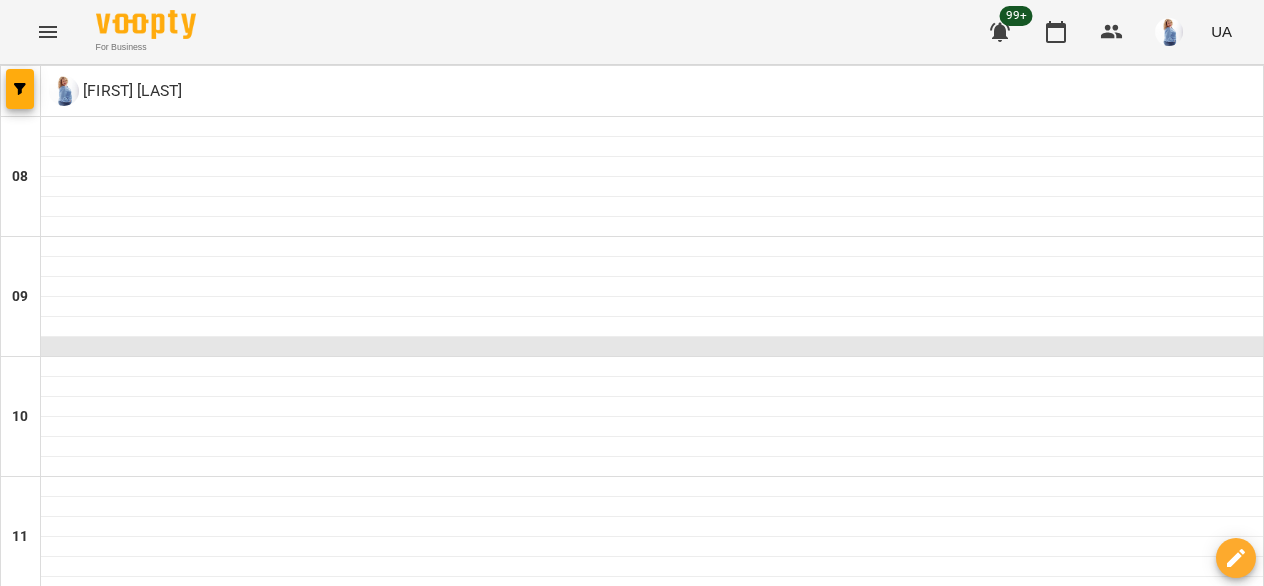 scroll, scrollTop: 1303, scrollLeft: 0, axis: vertical 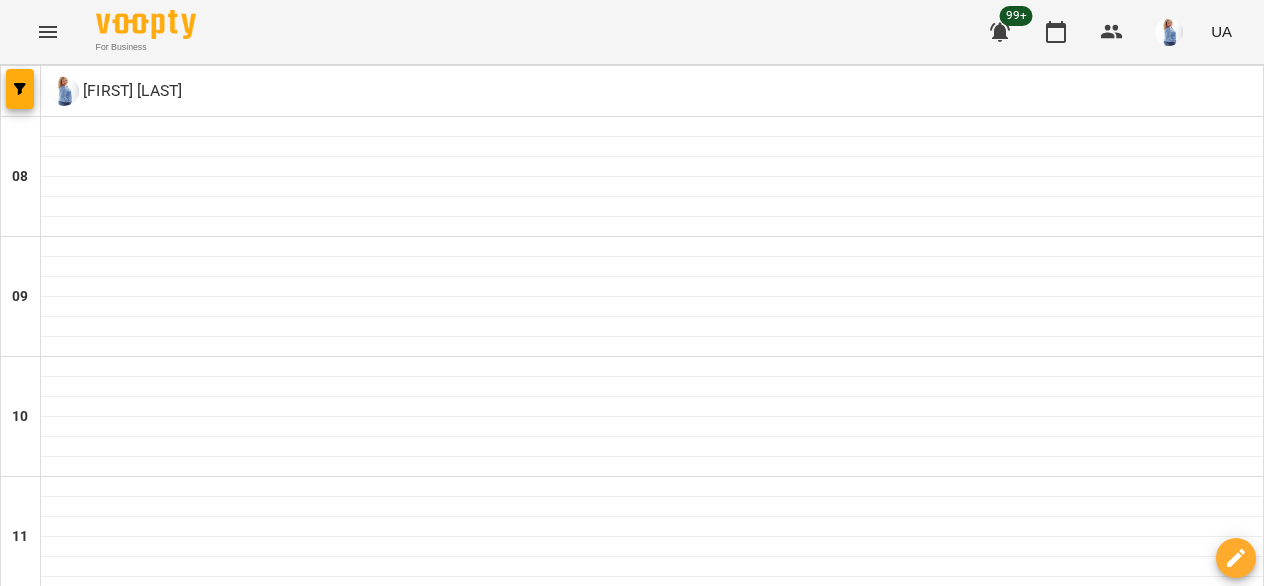 click on "[LAST] [FIRST]" at bounding box center (652, 1620) 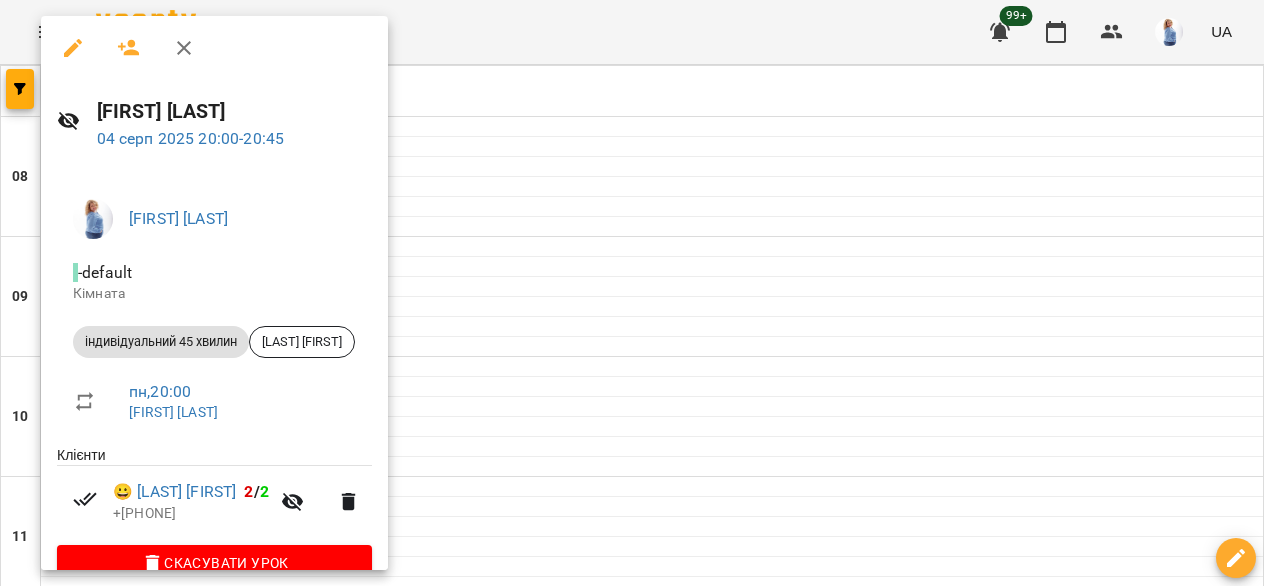 click at bounding box center [632, 293] 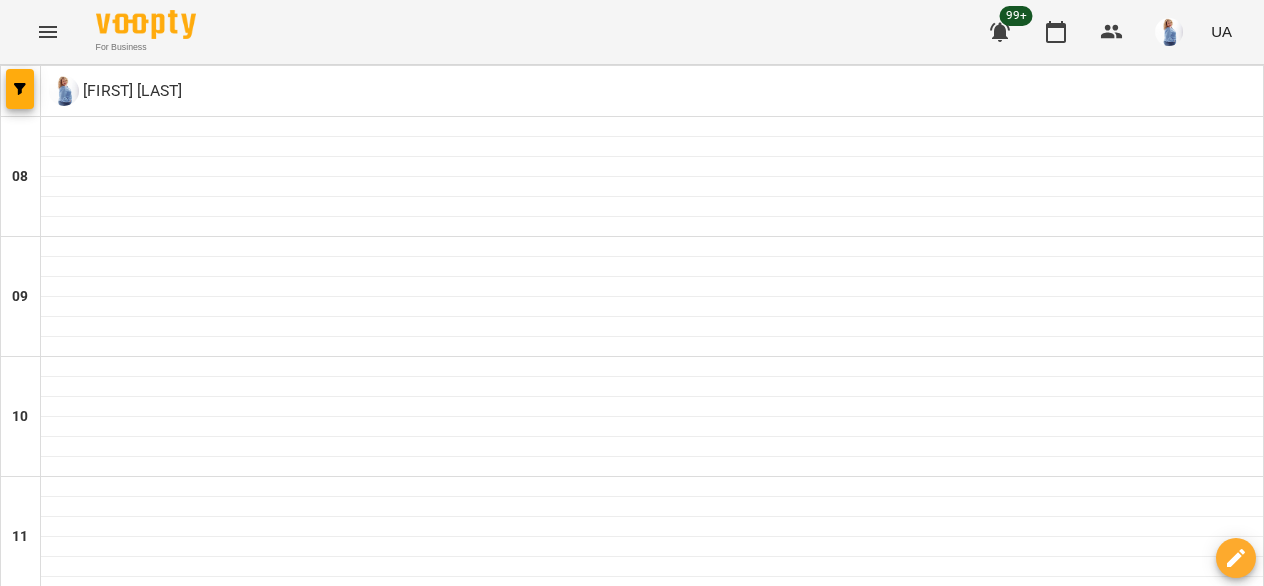 click 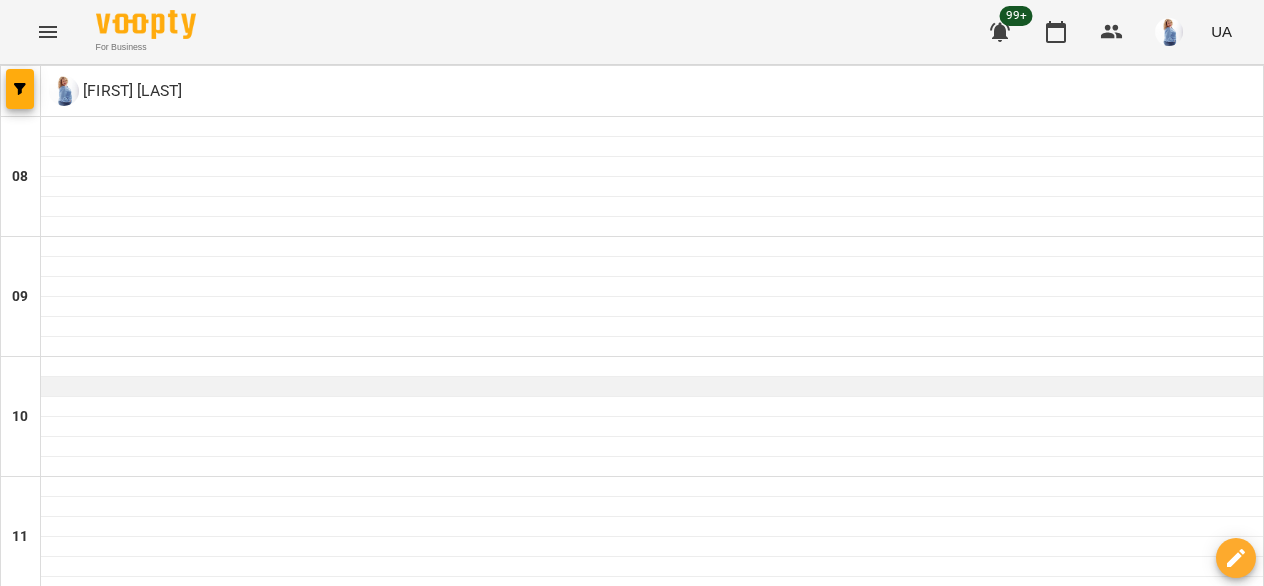 scroll, scrollTop: 1303, scrollLeft: 0, axis: vertical 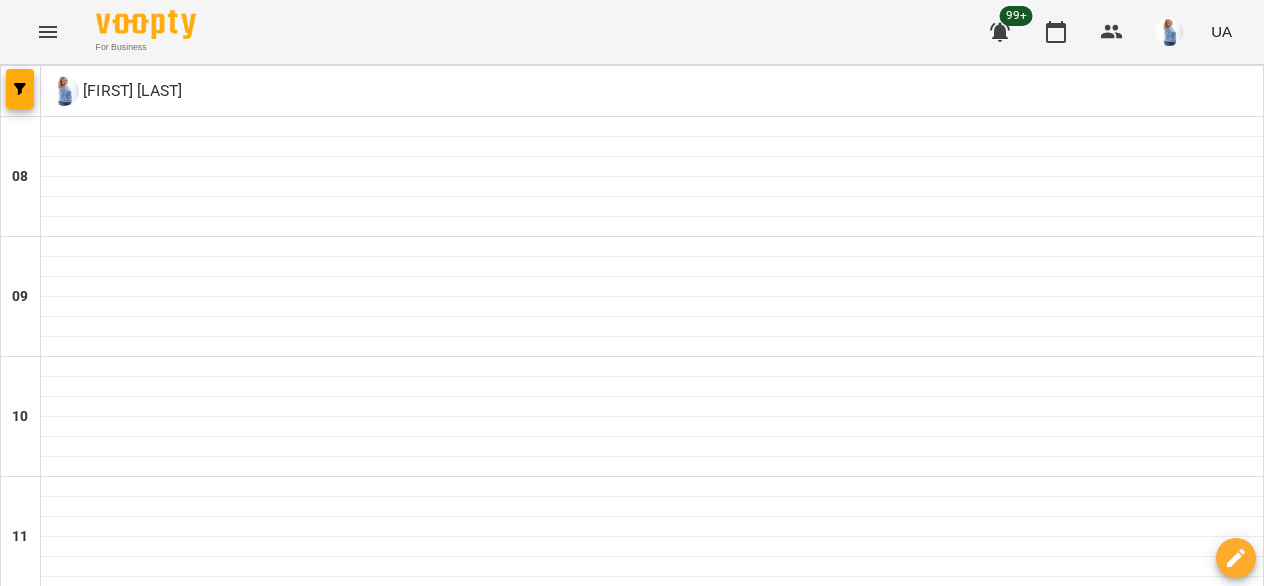 click on "20:00" at bounding box center (652, 1585) 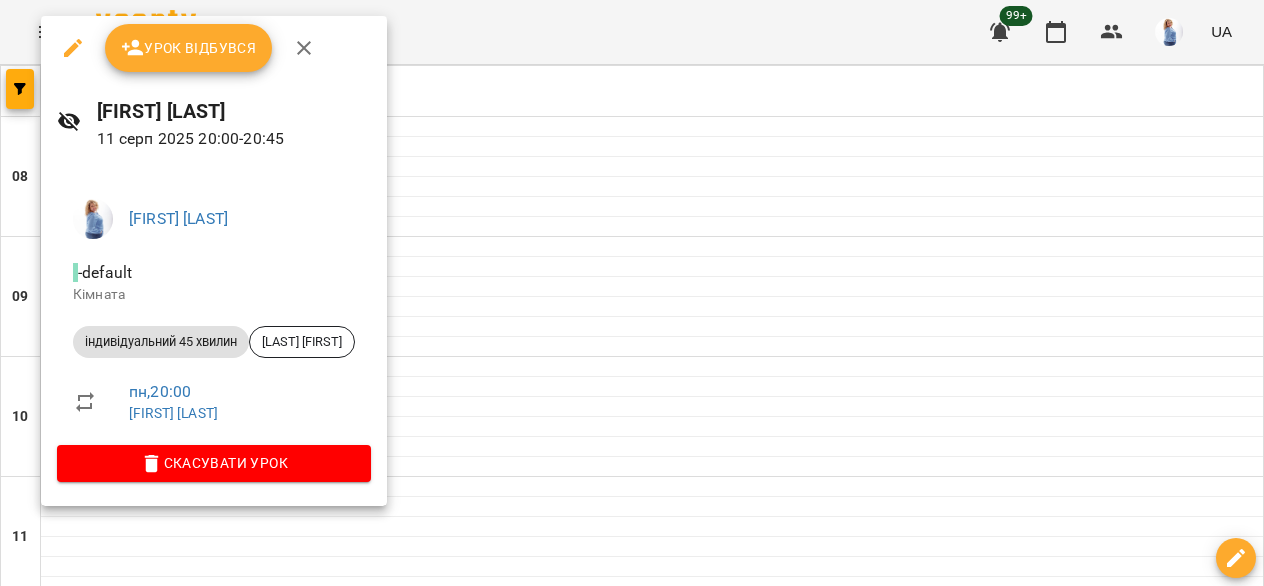 click on "Урок відбувся" at bounding box center [189, 48] 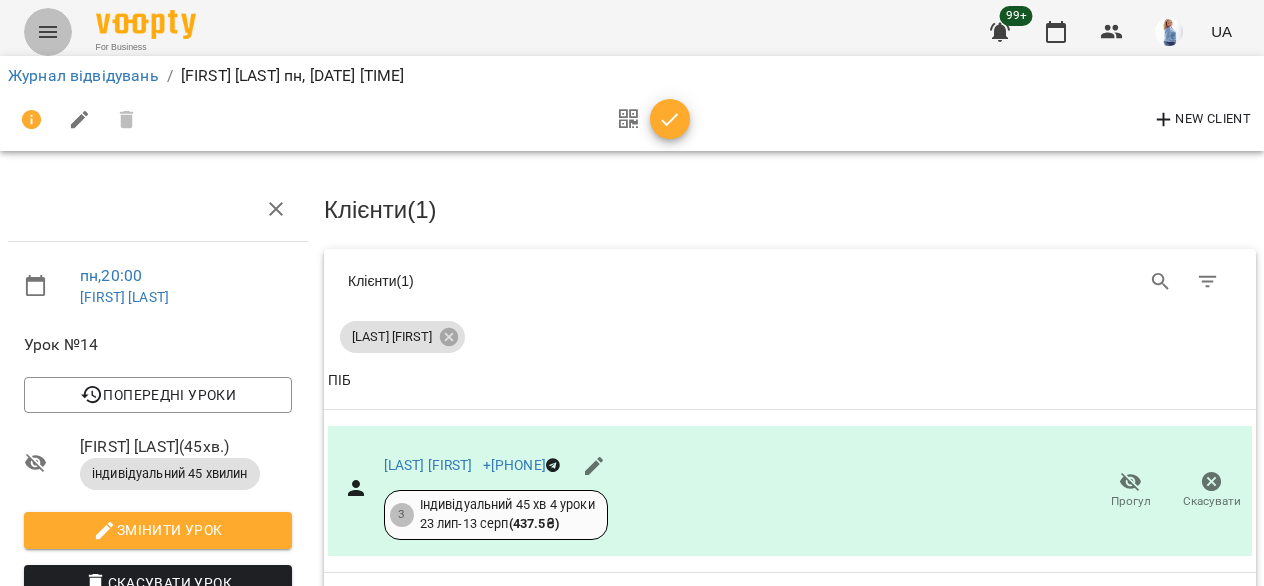 click 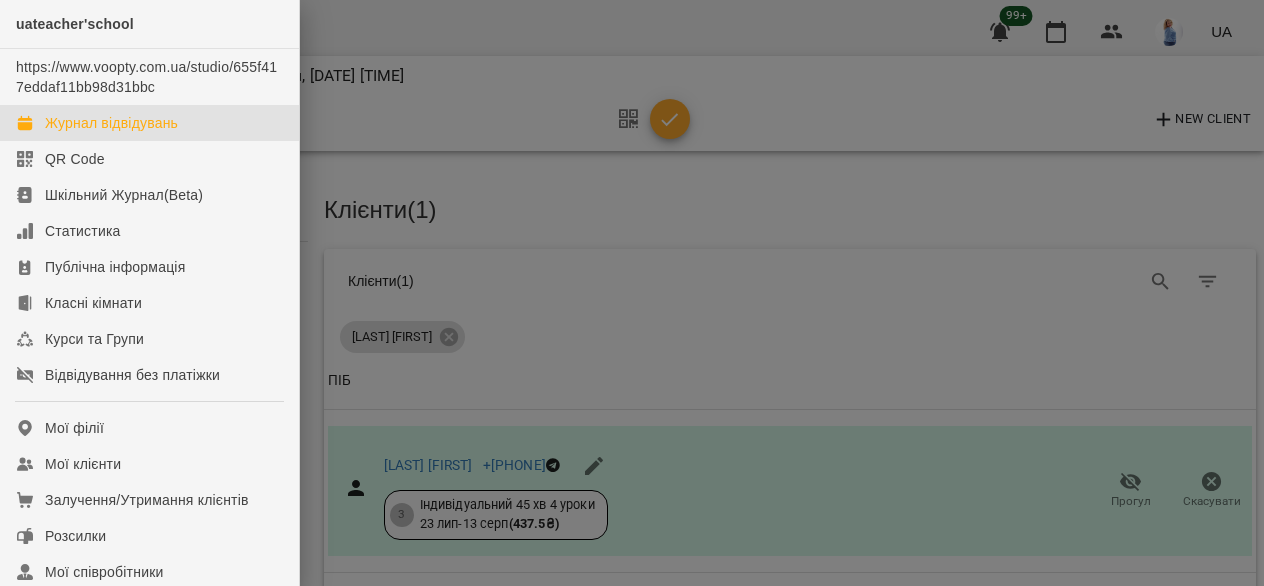 click on "Журнал відвідувань" at bounding box center [111, 123] 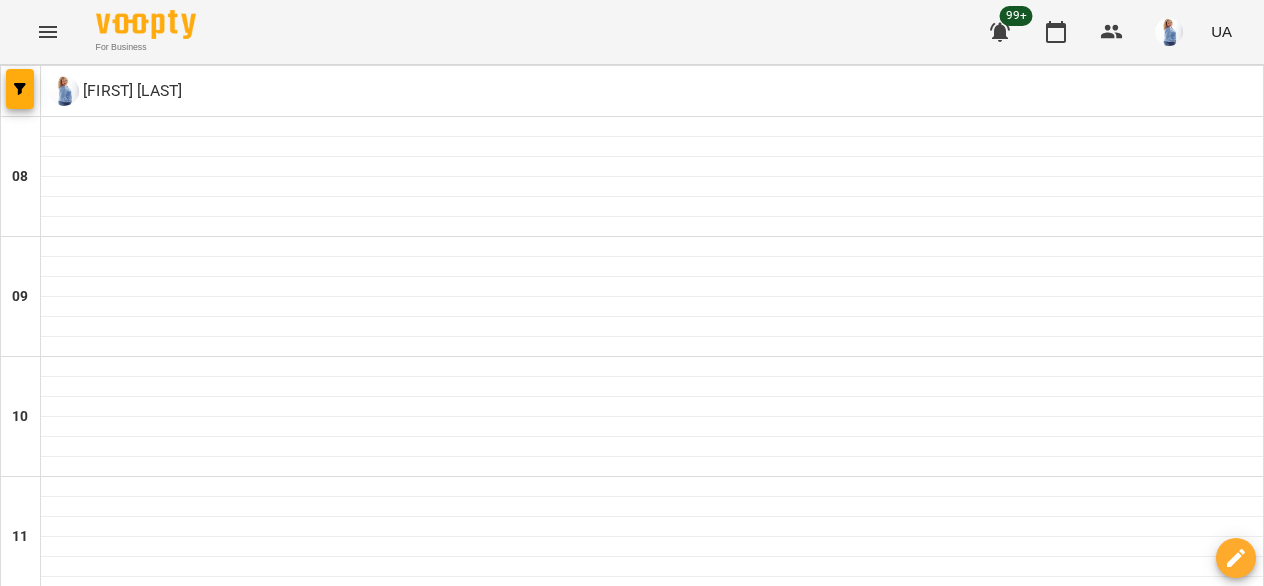 click 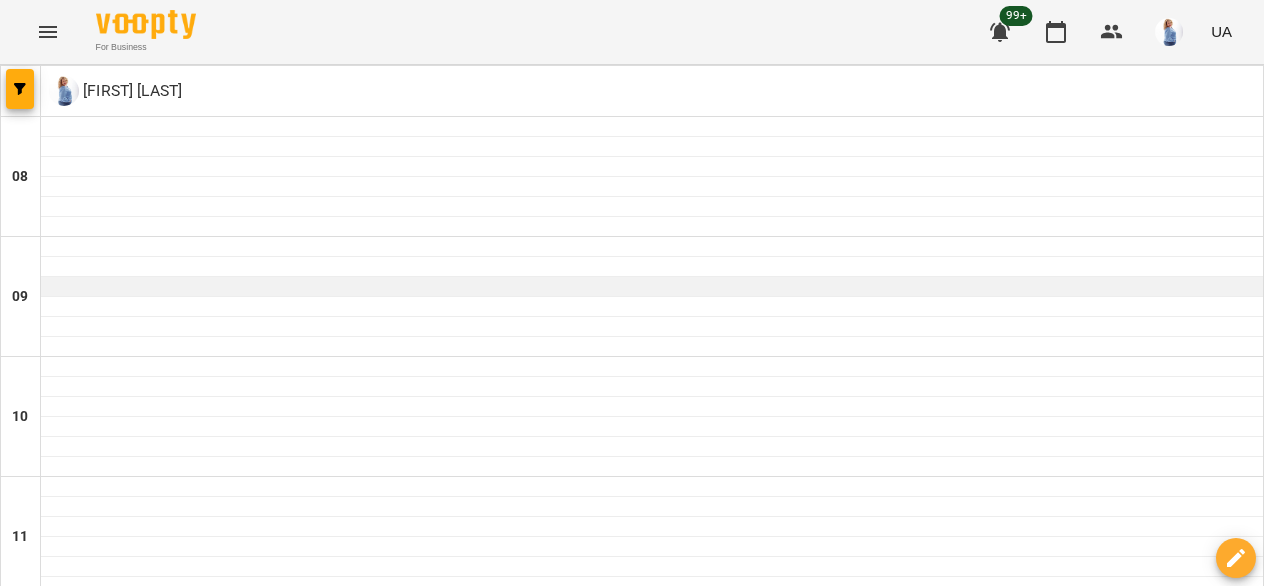 scroll, scrollTop: 1289, scrollLeft: 0, axis: vertical 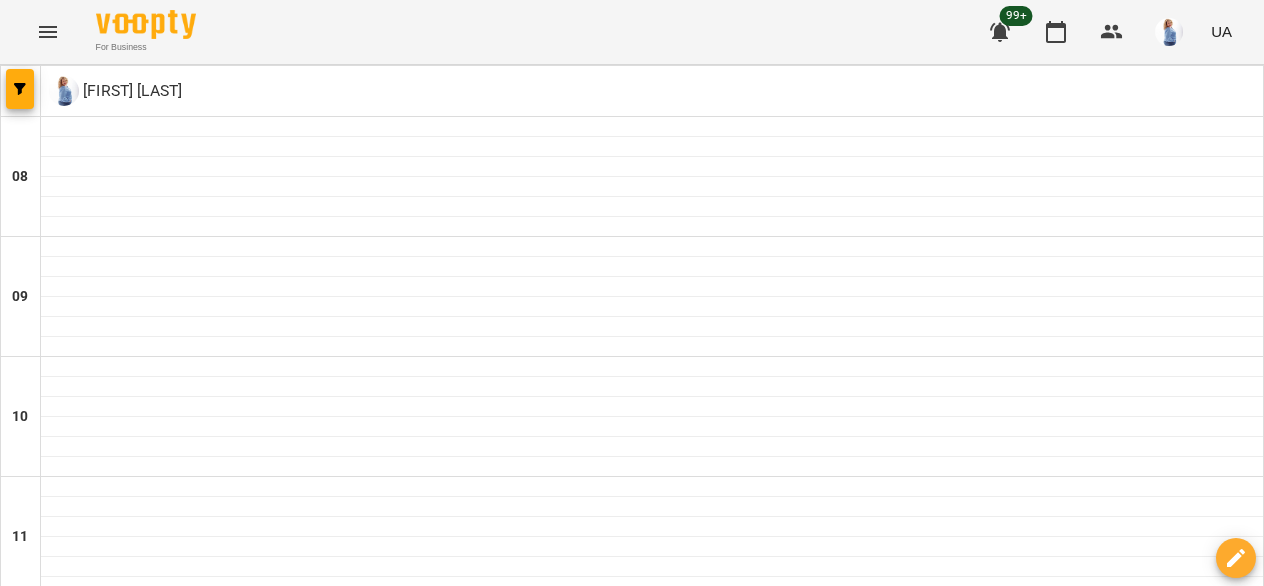 click on "пт" at bounding box center (886, 1823) 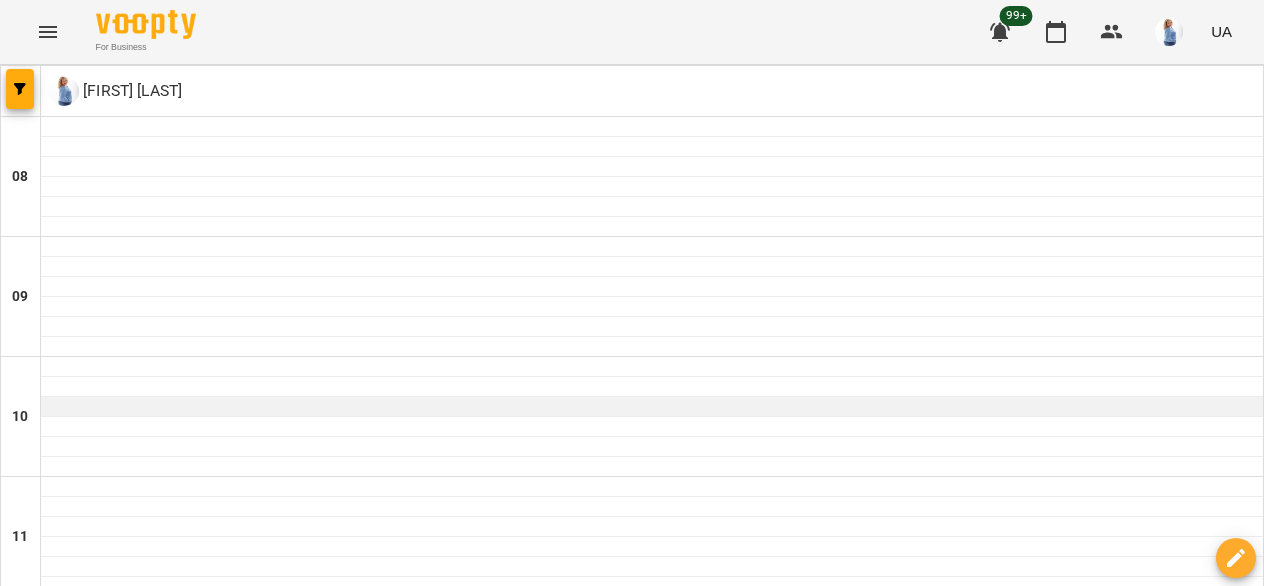 scroll, scrollTop: 1248, scrollLeft: 0, axis: vertical 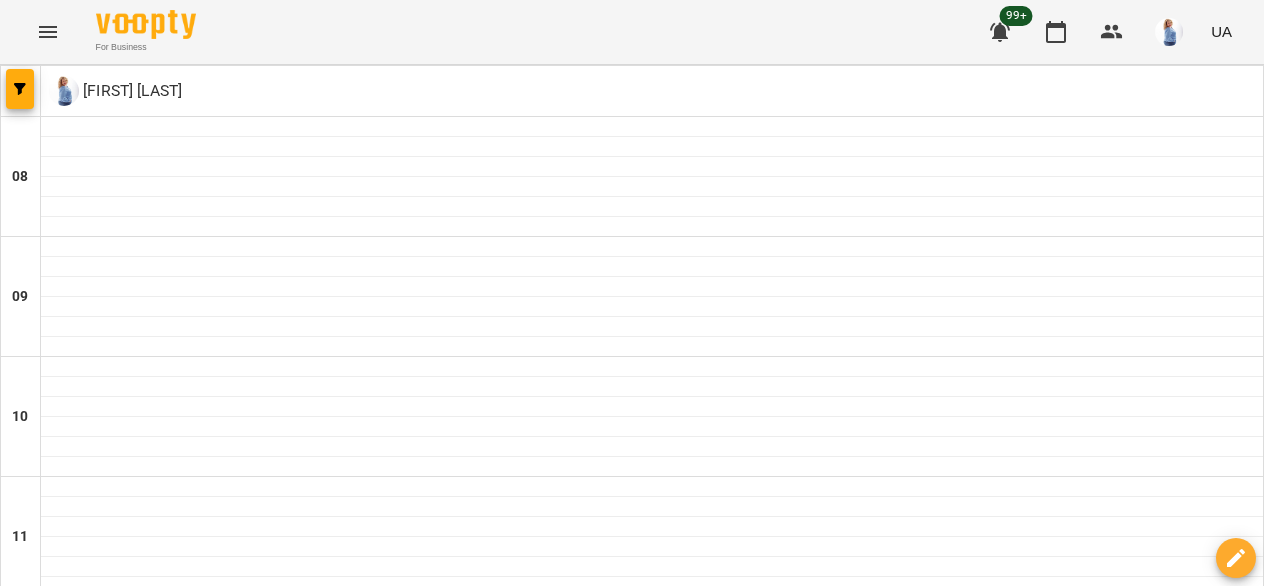 click on "[FIRST] [LAST]" at bounding box center (652, 1500) 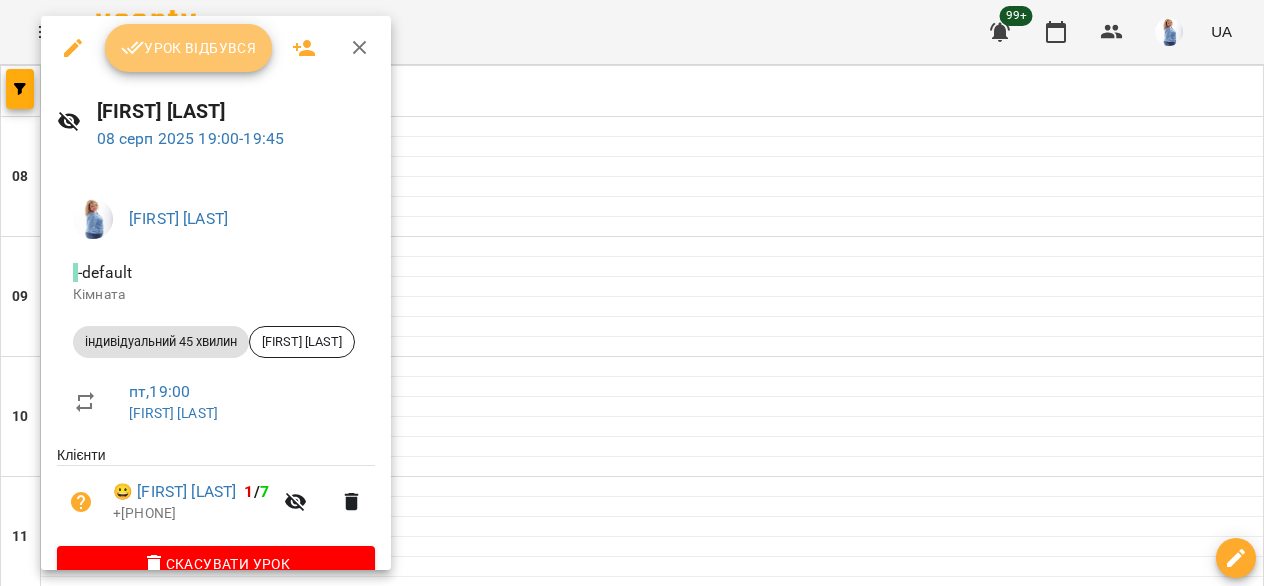 click on "Урок відбувся" at bounding box center (189, 48) 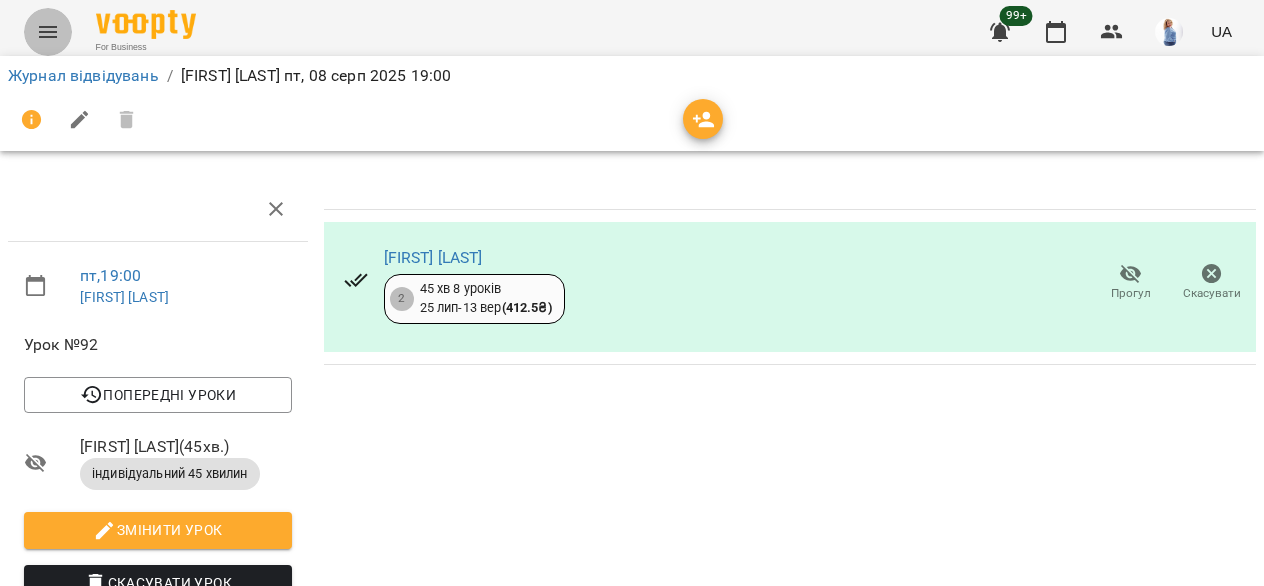 click 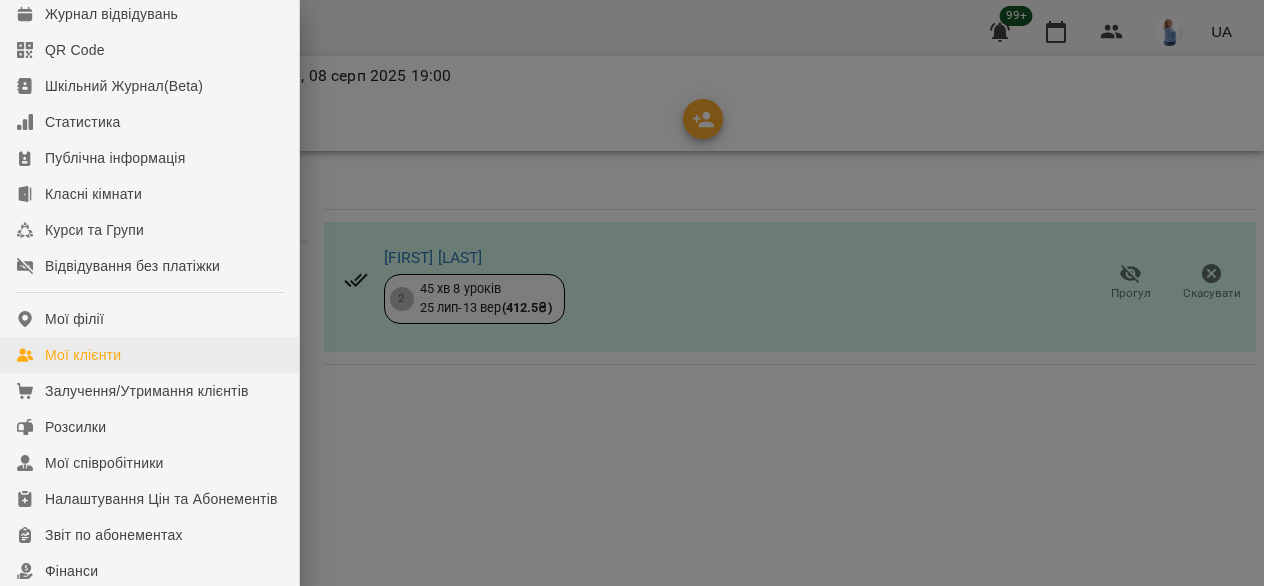 scroll, scrollTop: 161, scrollLeft: 0, axis: vertical 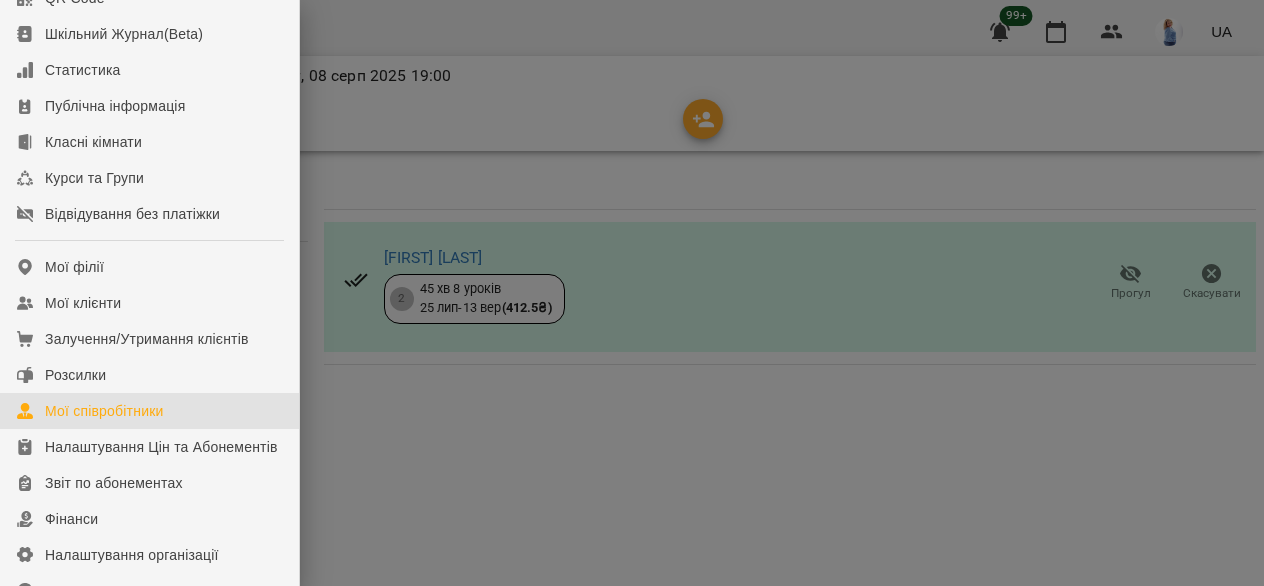 click on "Мої співробітники" at bounding box center [104, 411] 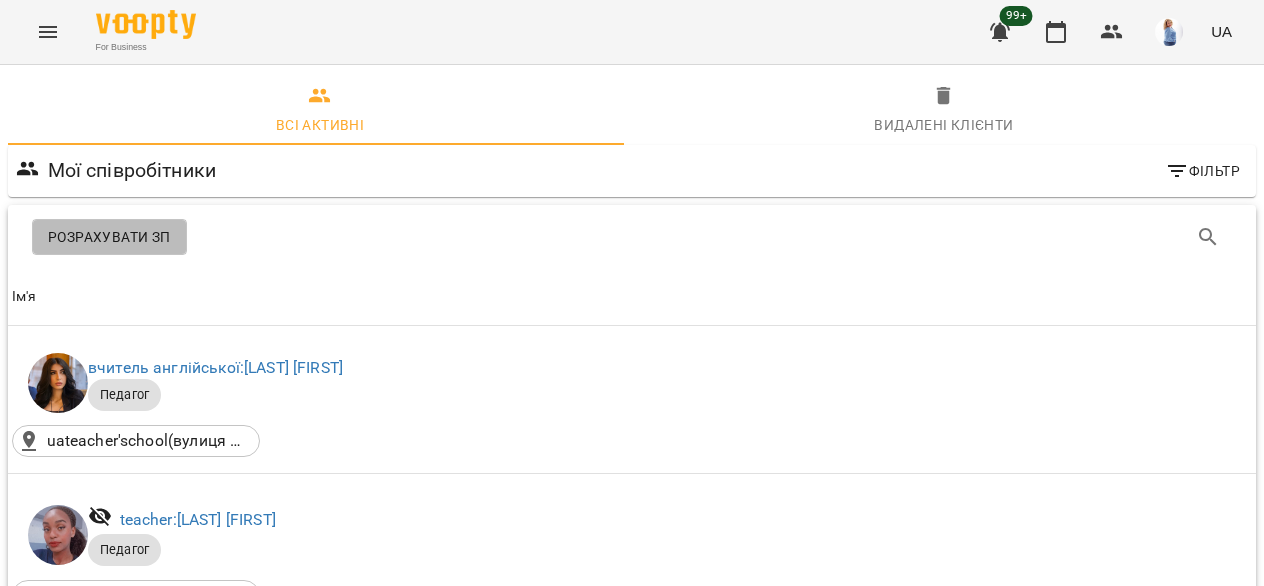 click on "Розрахувати ЗП" at bounding box center [109, 237] 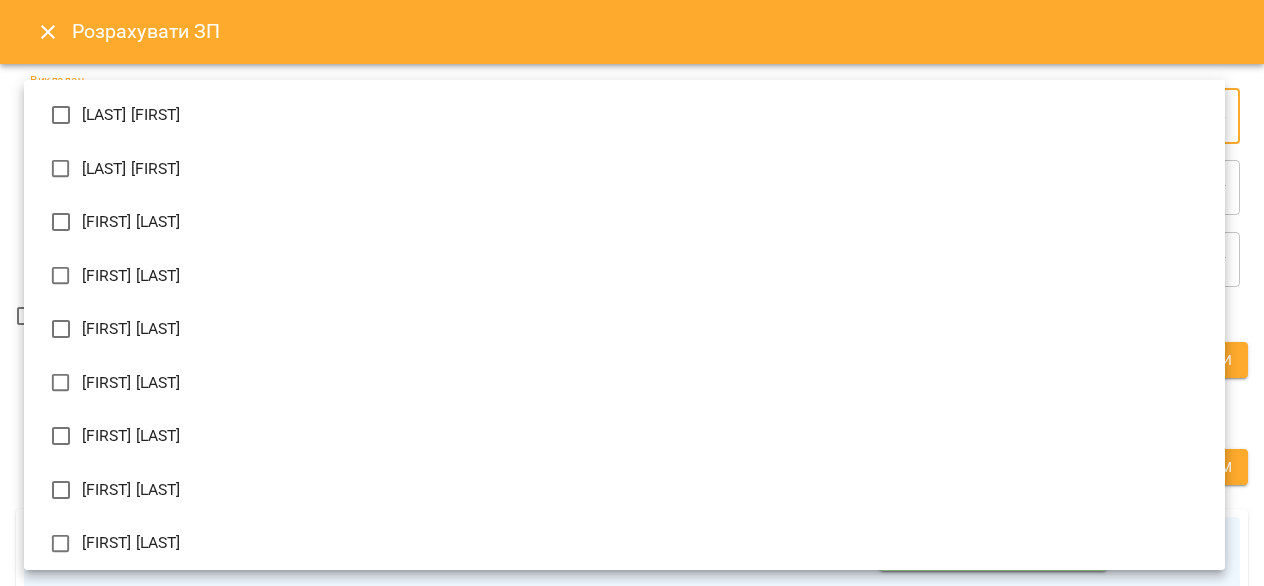 click on "For Business 99+ UA Всі активні Видалені клієнти Мої співробітники Фільтр Розрахувати ЗП Розрахувати ЗП Ім'я Ім'я вчитель англійської: [LAST] [FIRST] Педагог uateacher'school(вулиця Липинського, 28, [CITY], Львівська область, Україна) Ім'я teacher: [LAST] [FIRST] Педагог uateacher'school(вулиця Липинського, 28, [CITY], Львівська область, Україна) Ім'я адміністратор: [LAST] [FIRST] Педагог Адмін uateacher'school(вулиця Липинського, 28, [CITY], Львівська область, Україна) Ім'я вчитель англійської: [FIRST] [LAST] Педагог Ім'я [FIRST] [FIRST] педагог: [FIRST] [FIRST] Педагог Ім'я" at bounding box center [632, 1832] 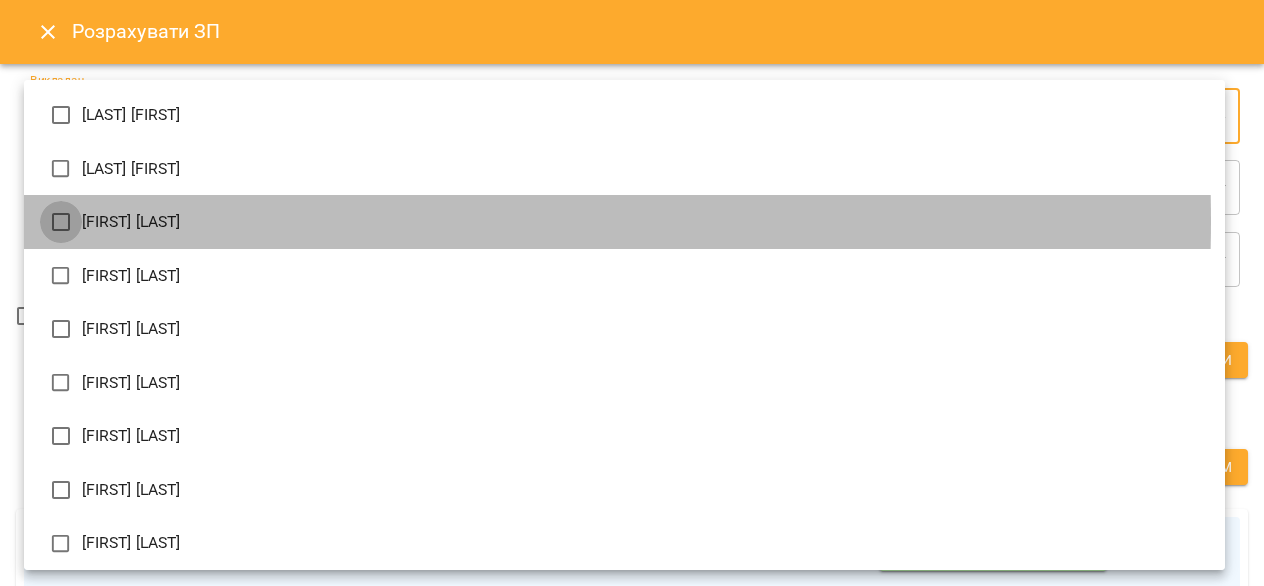 type on "**********" 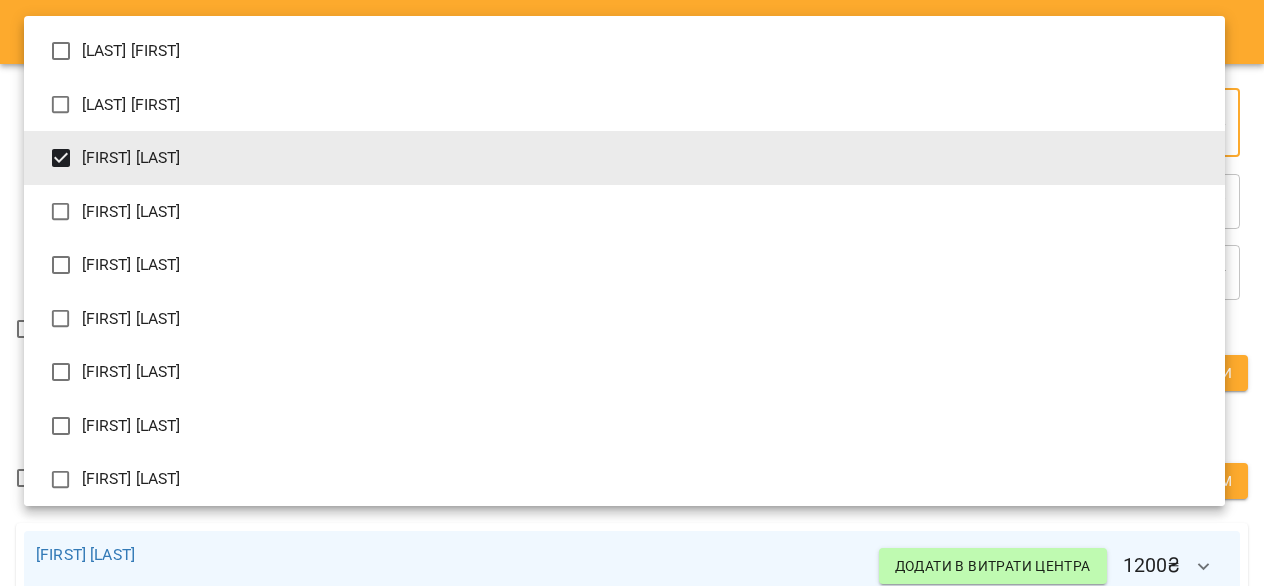 click at bounding box center (632, 293) 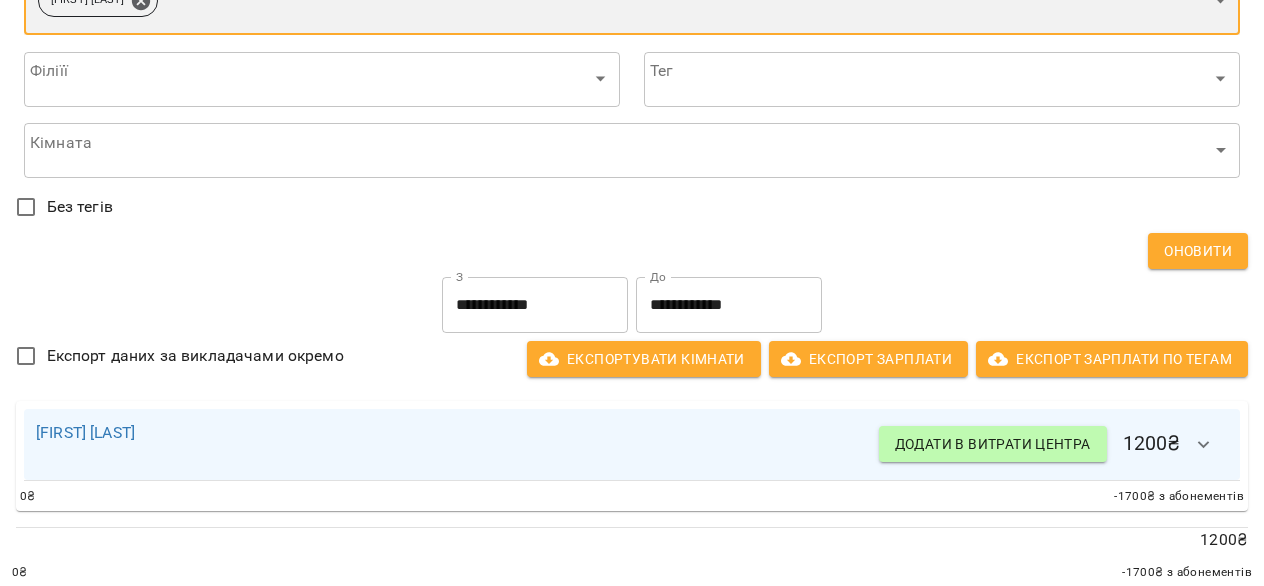scroll, scrollTop: 150, scrollLeft: 0, axis: vertical 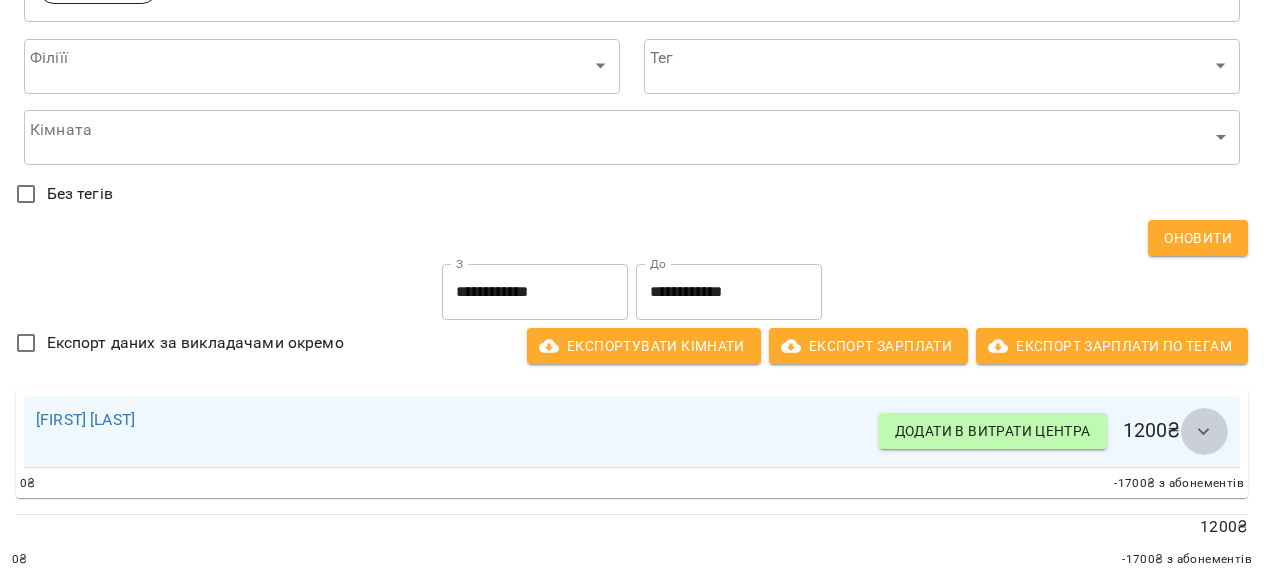 click 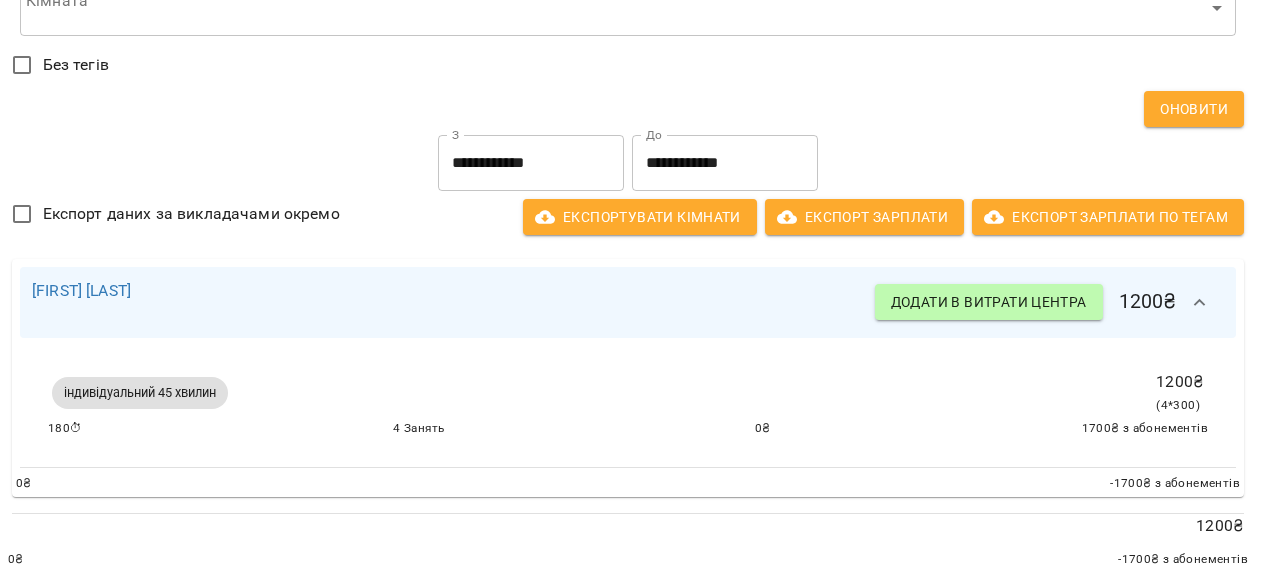 scroll, scrollTop: 280, scrollLeft: 3, axis: both 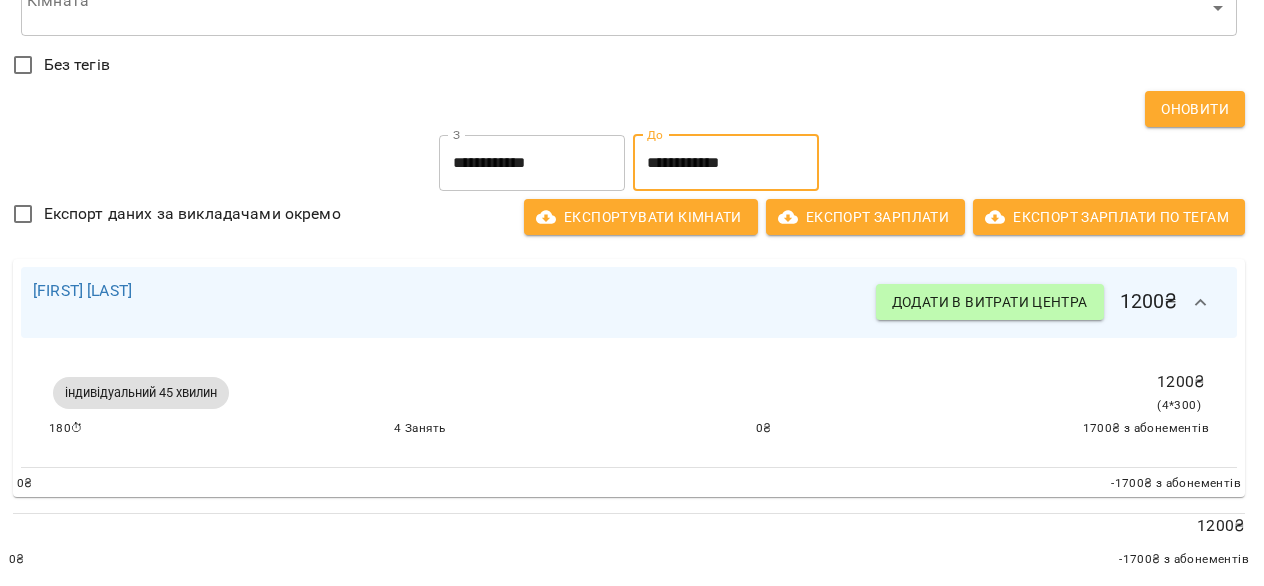click on "**********" at bounding box center [726, 163] 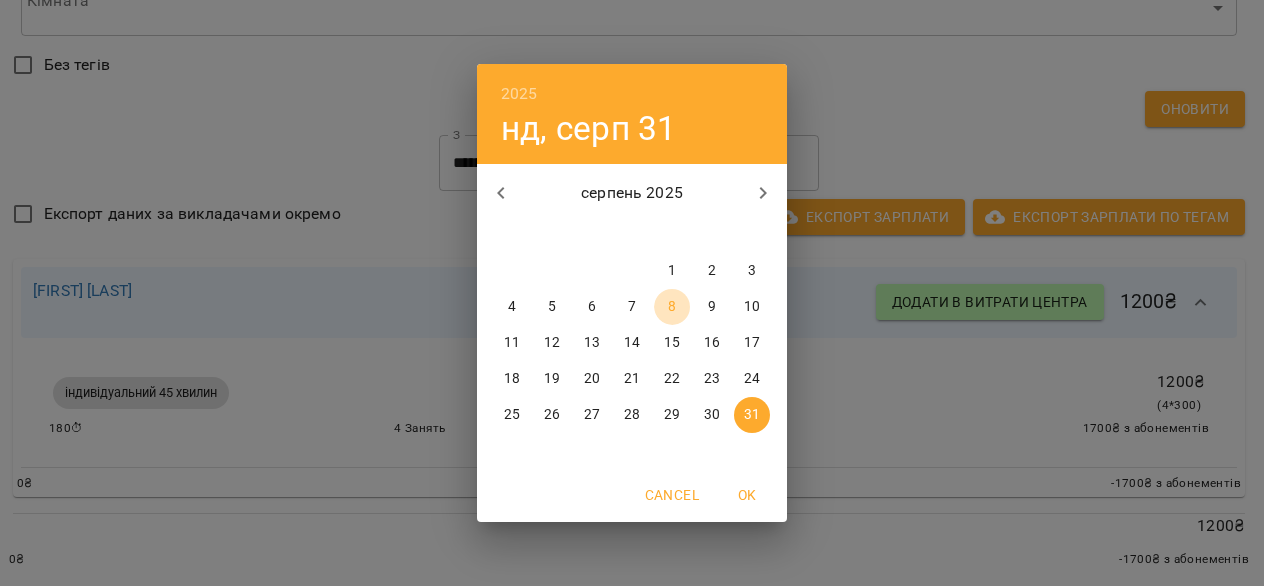 click on "8" at bounding box center (672, 307) 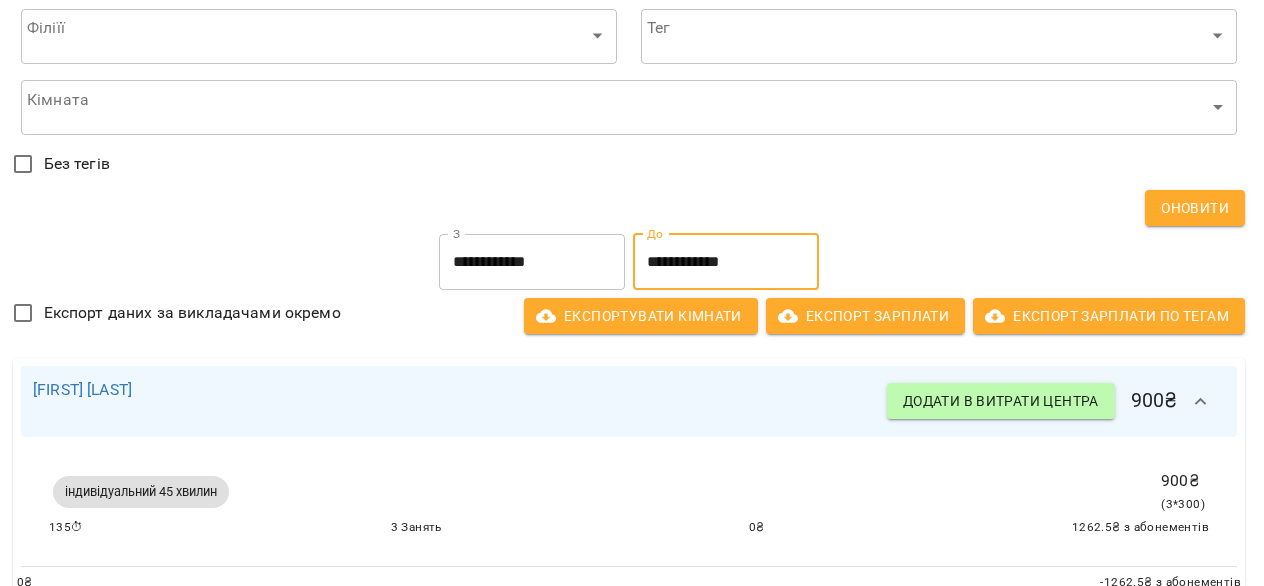 scroll, scrollTop: 212, scrollLeft: 3, axis: both 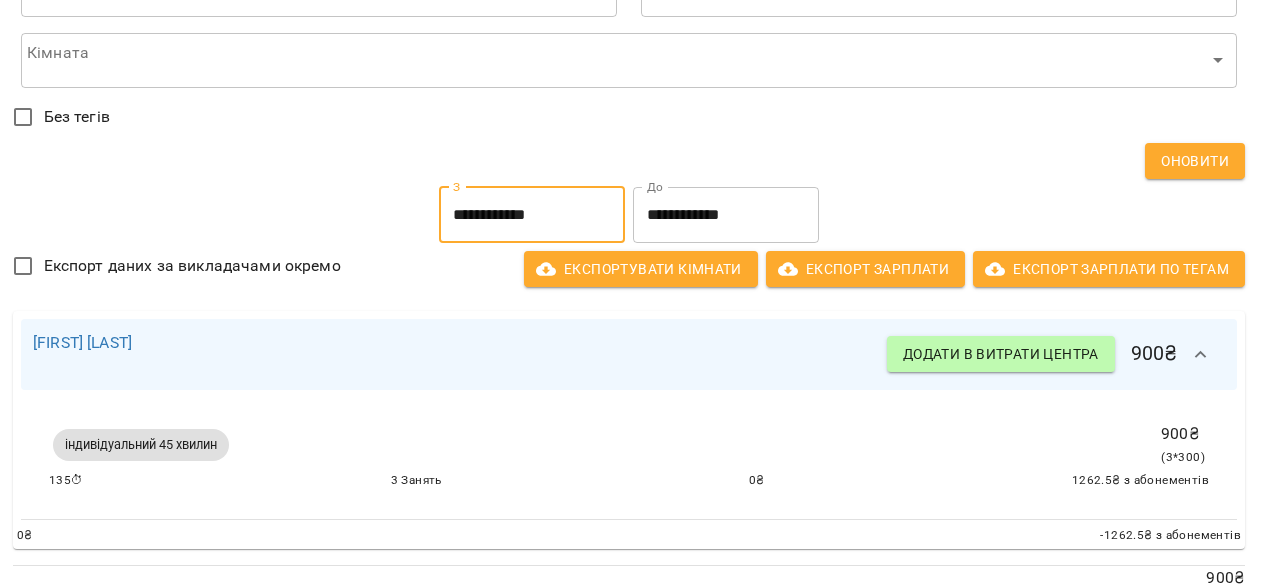 click on "**********" at bounding box center (532, 215) 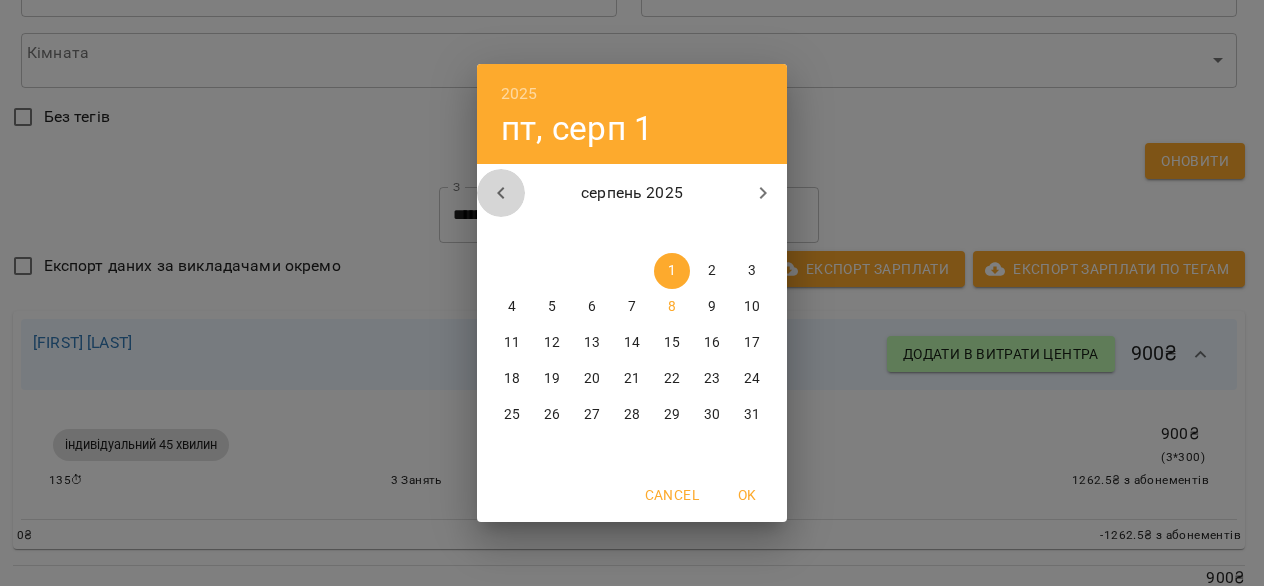 click 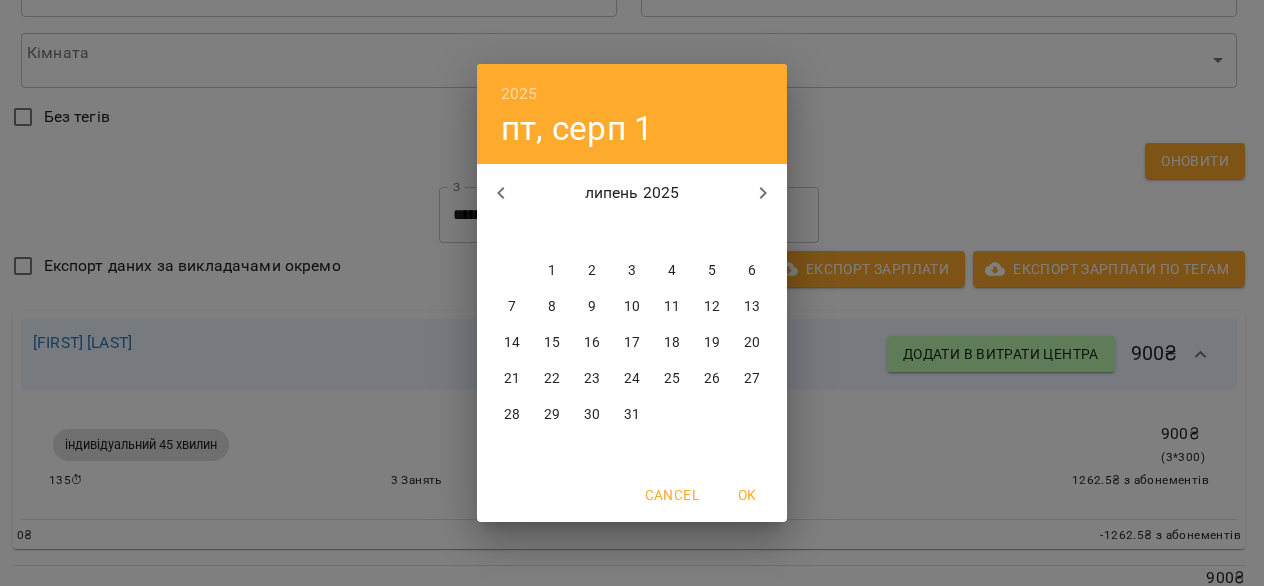 click on "1" at bounding box center (552, 271) 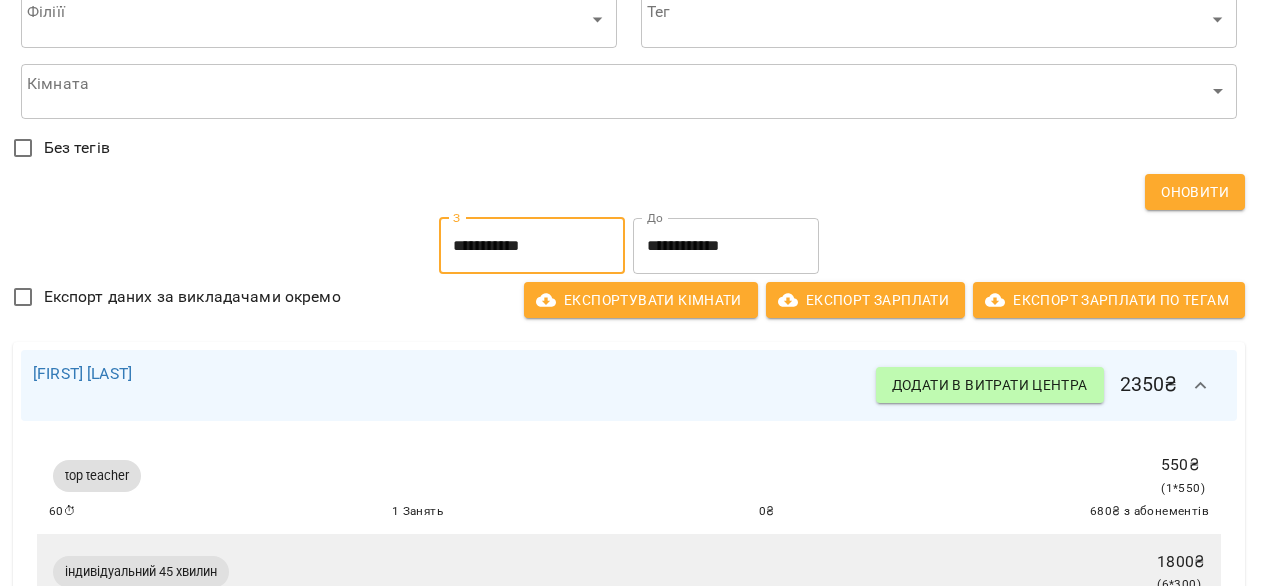 scroll, scrollTop: 91, scrollLeft: 3, axis: both 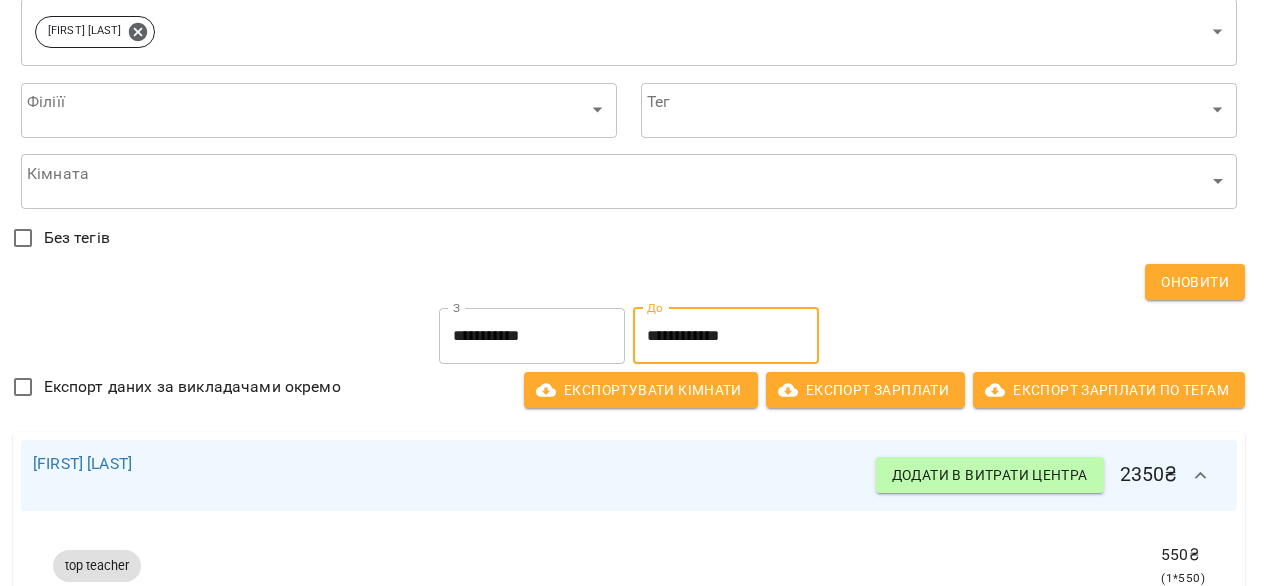click on "**********" at bounding box center (726, 336) 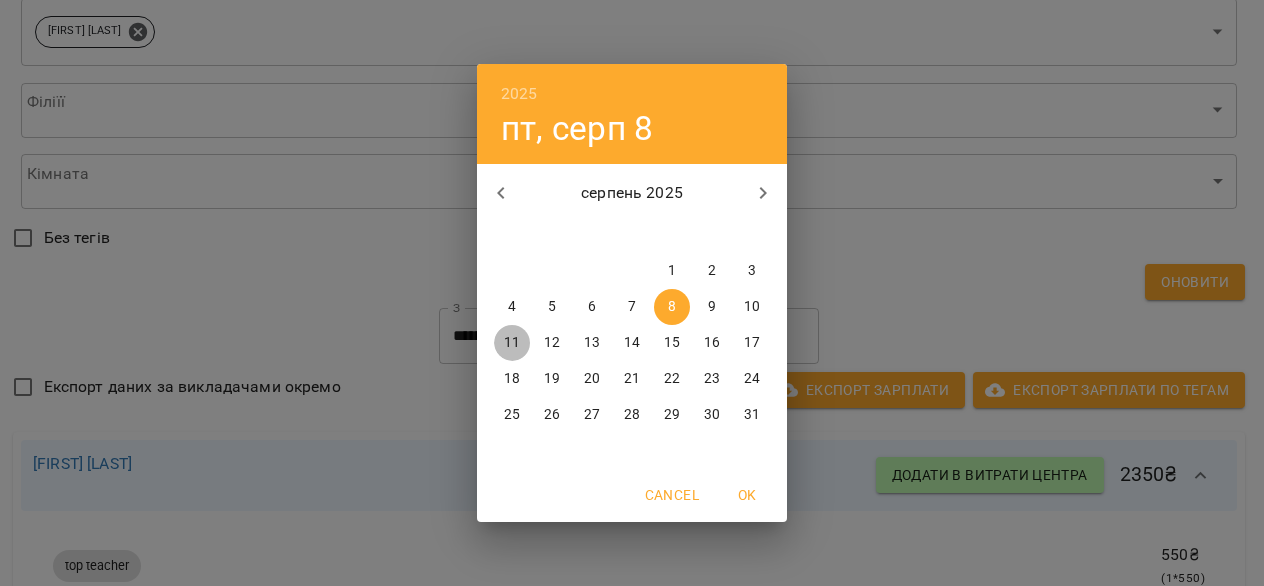 click on "11" at bounding box center (512, 343) 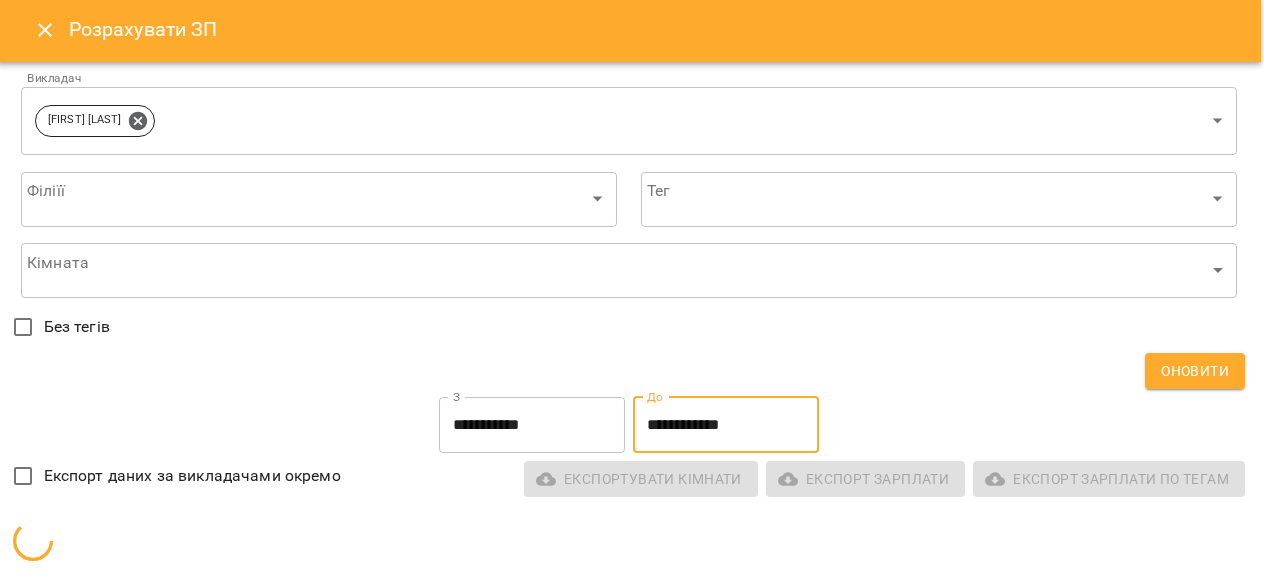 scroll, scrollTop: 18, scrollLeft: 3, axis: both 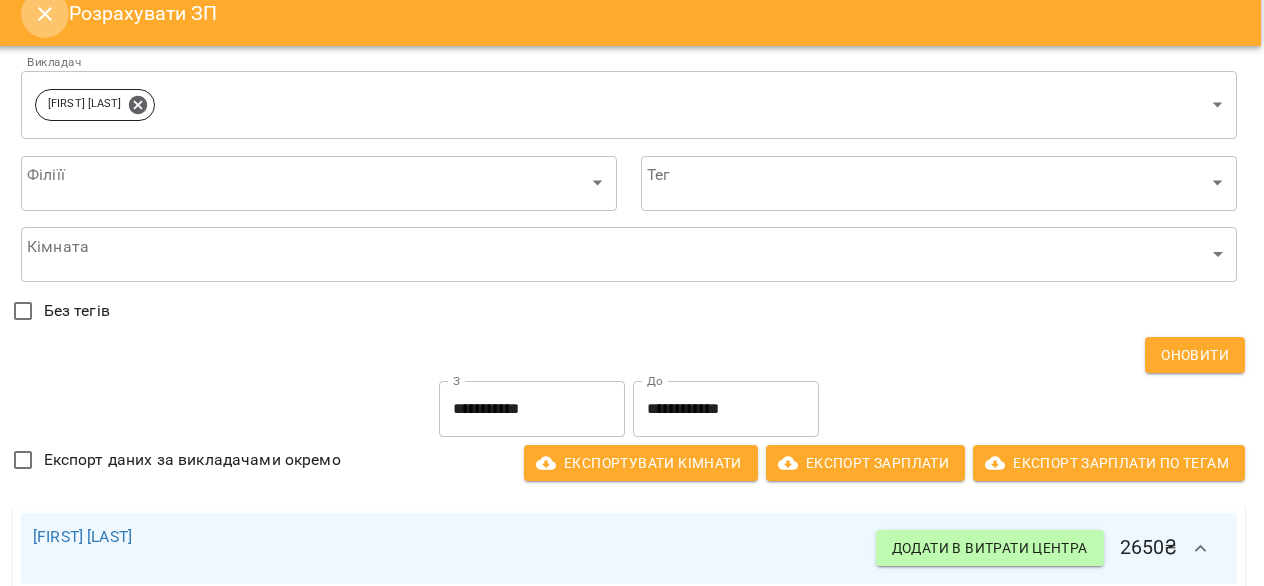 click 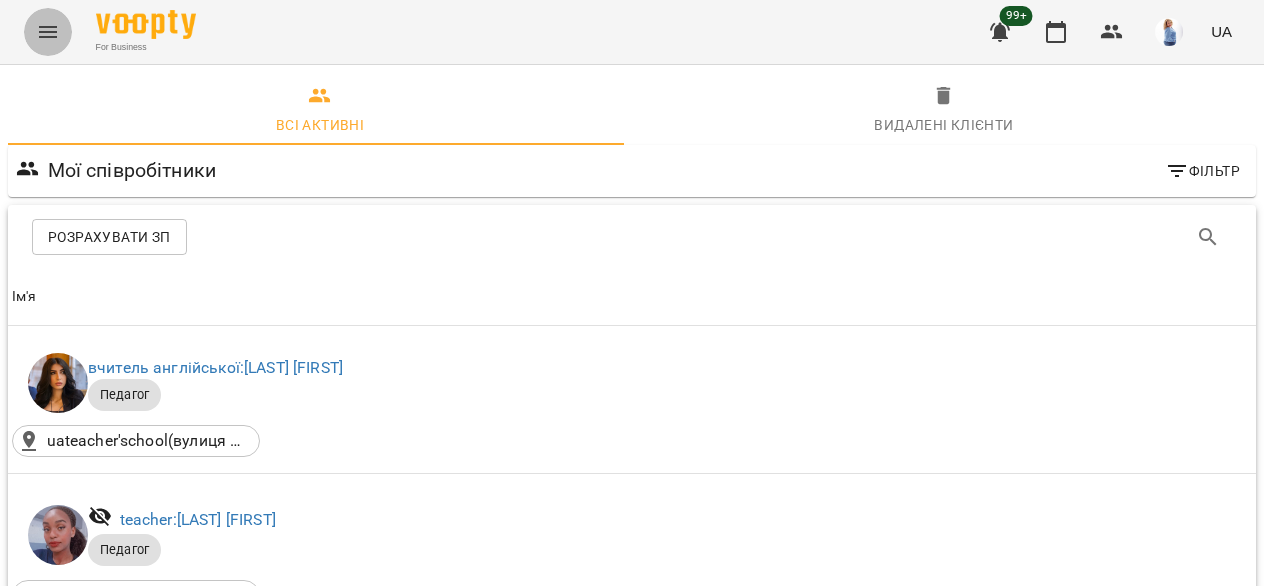 click 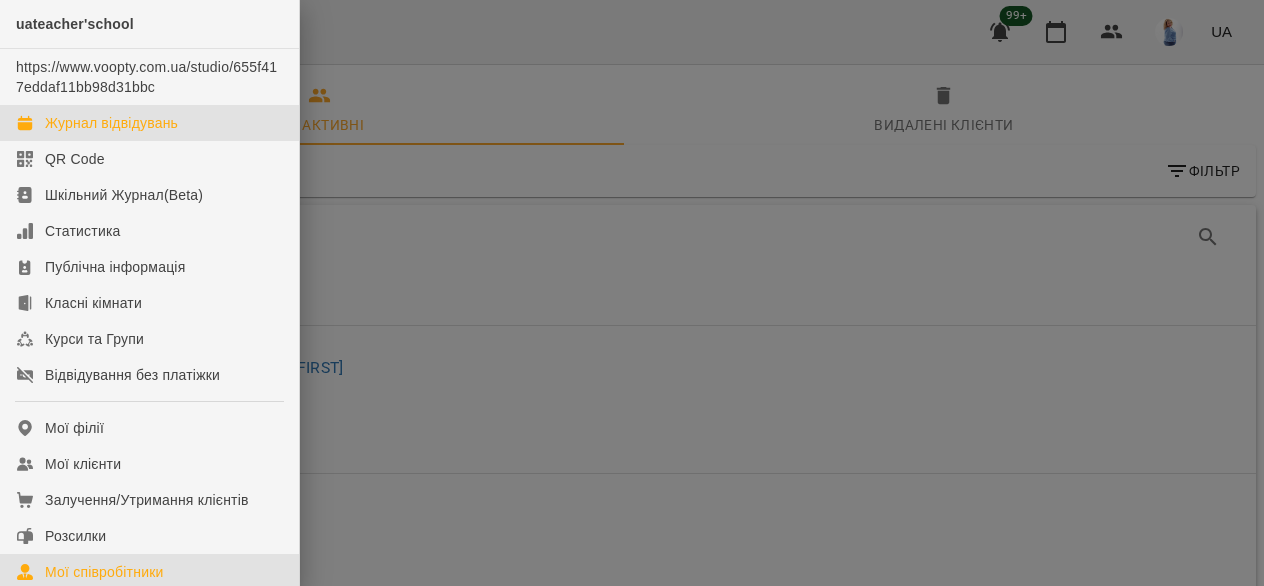 click on "Журнал відвідувань" at bounding box center [111, 123] 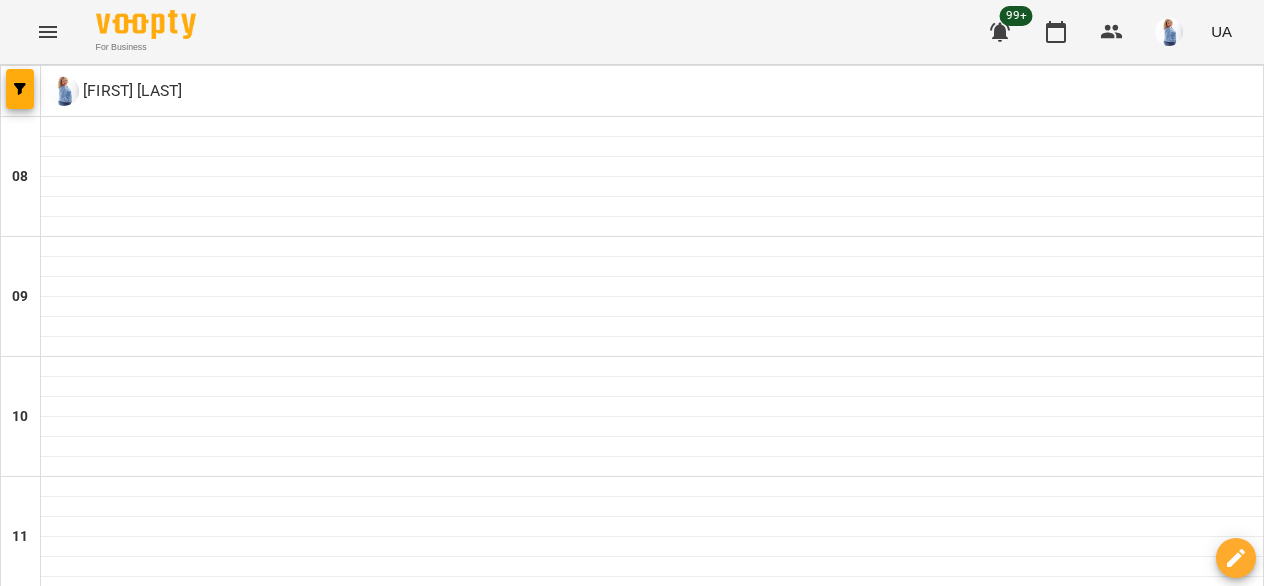 click at bounding box center [731, 1888] 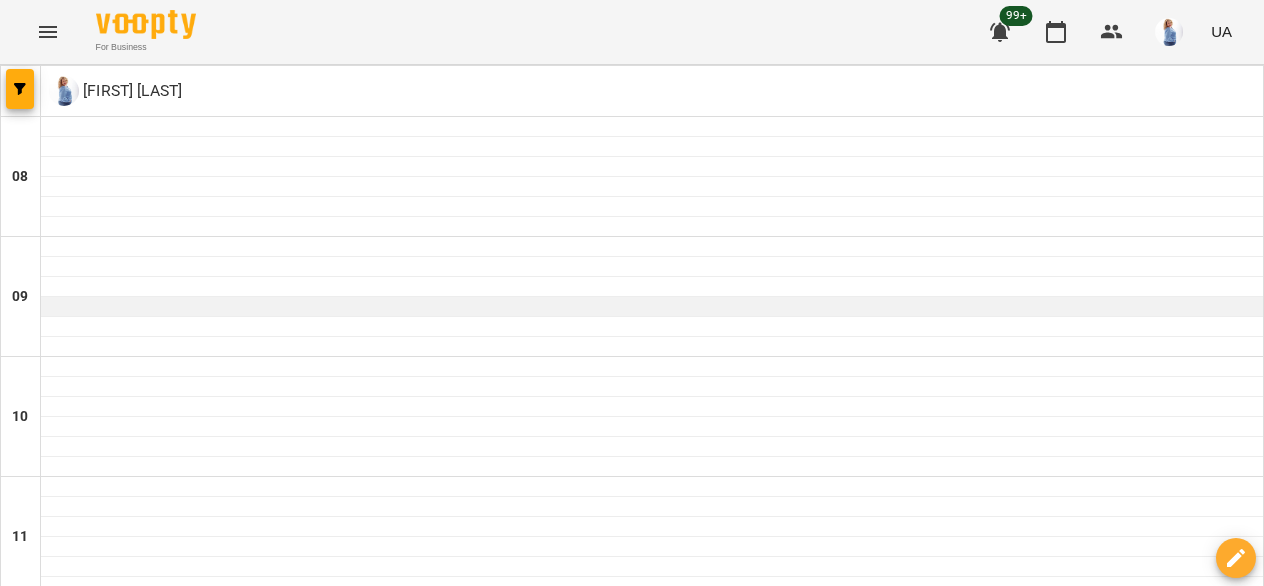 scroll, scrollTop: 1319, scrollLeft: 0, axis: vertical 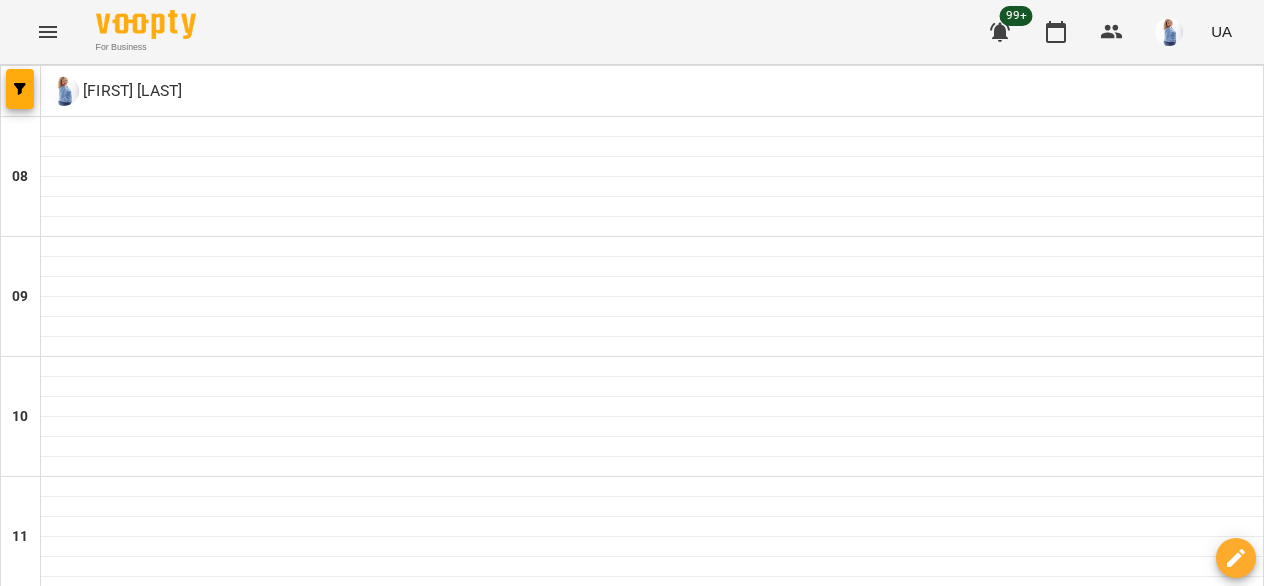 click on "[LAST] [FIRST]" at bounding box center (652, 1620) 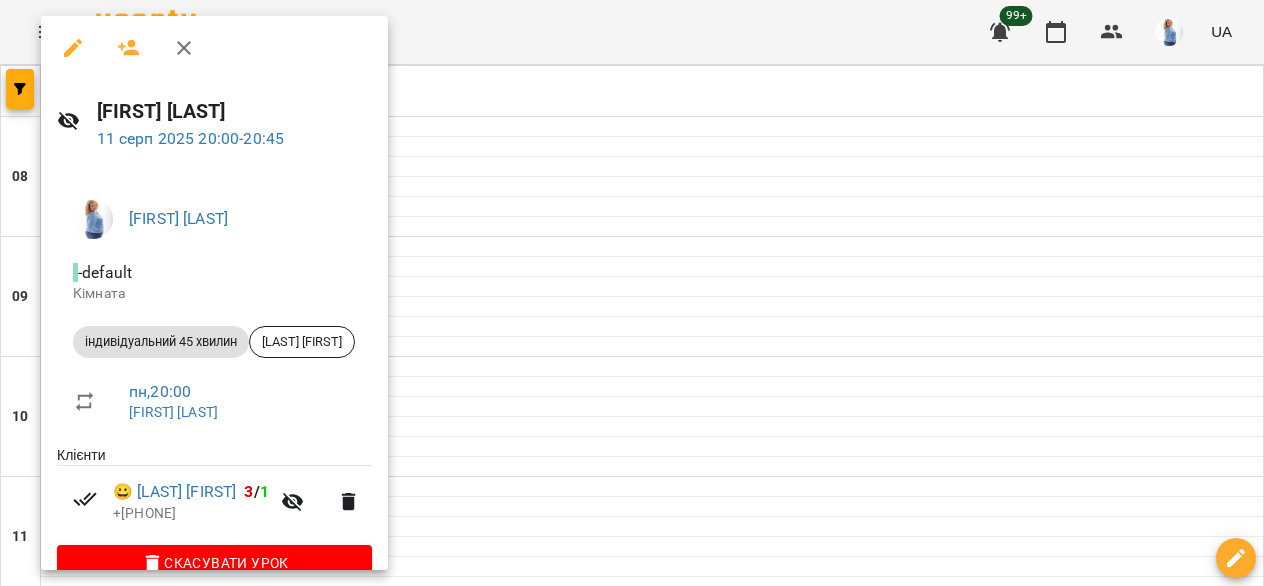 scroll, scrollTop: 38, scrollLeft: 0, axis: vertical 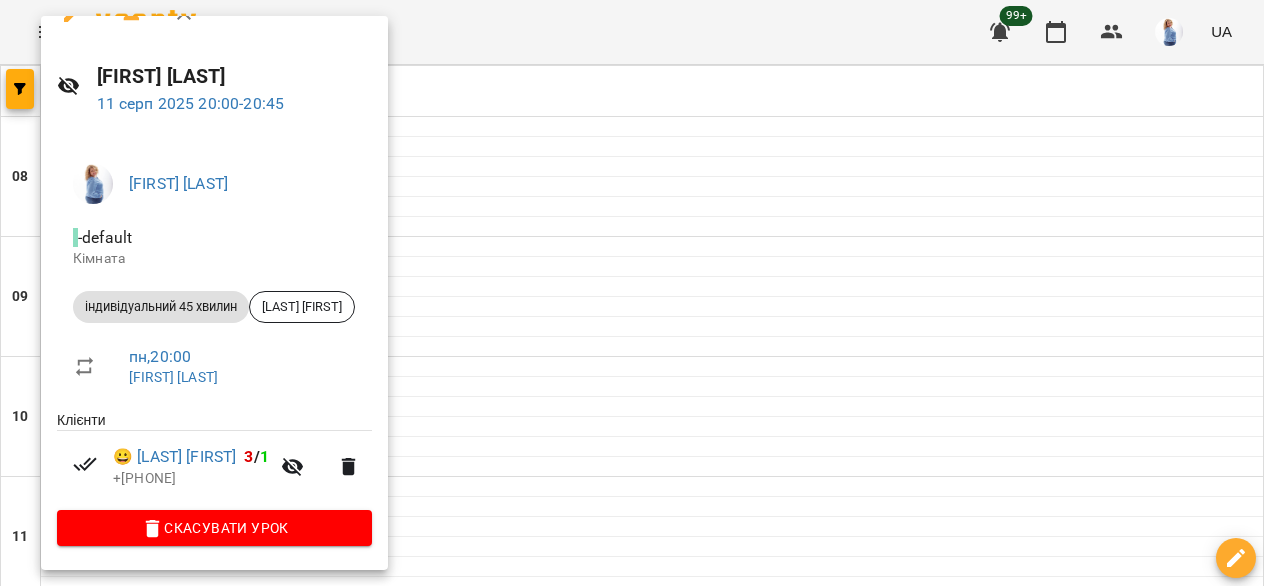 click on "[FIRST] [LAST]" at bounding box center (242, 184) 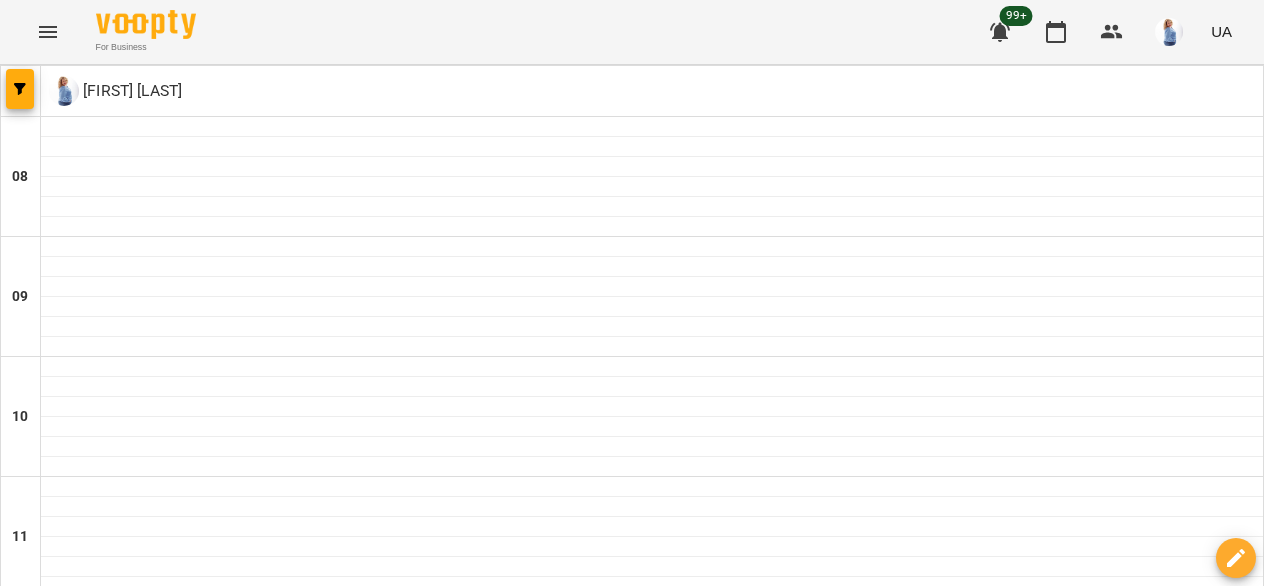 scroll, scrollTop: 0, scrollLeft: 0, axis: both 